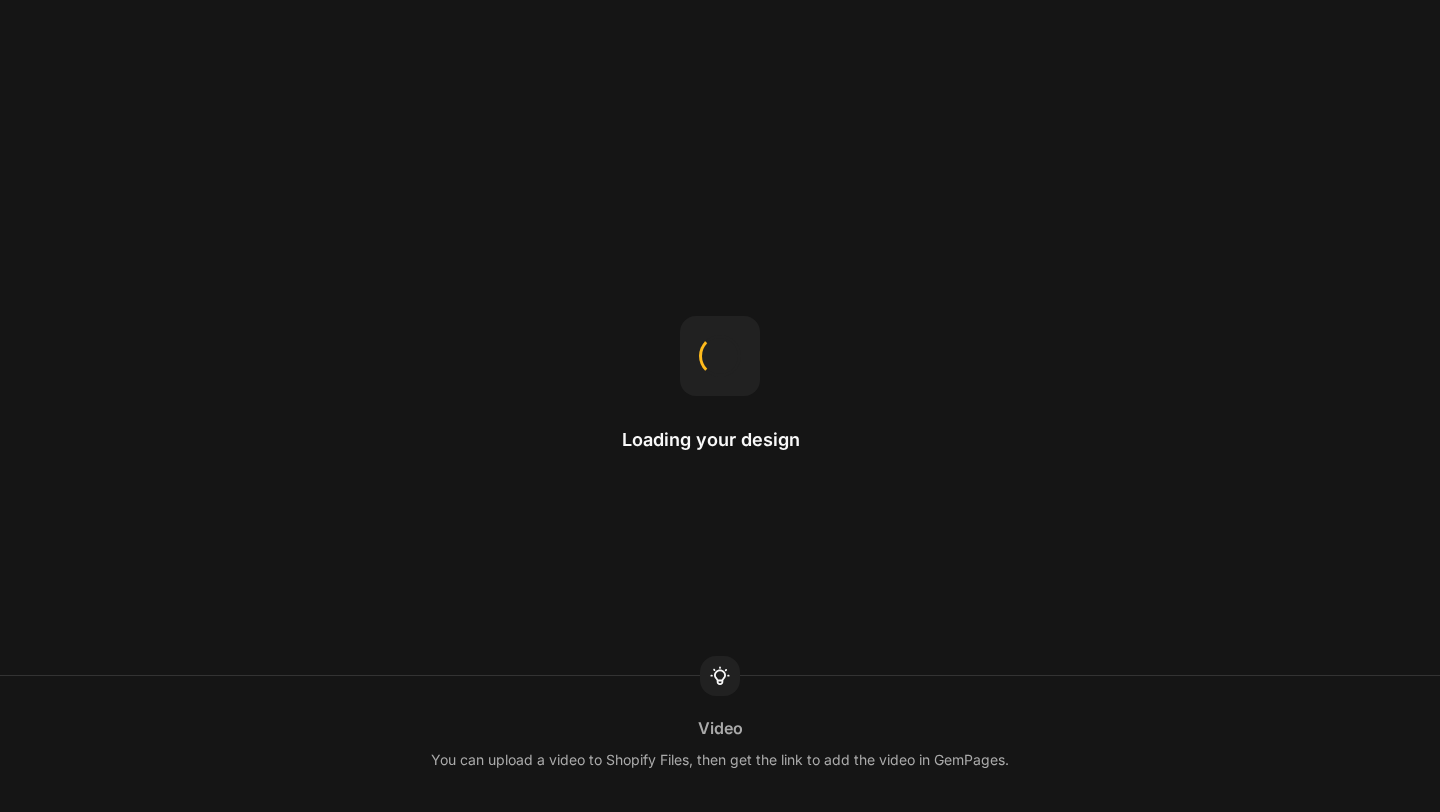 scroll, scrollTop: 0, scrollLeft: 0, axis: both 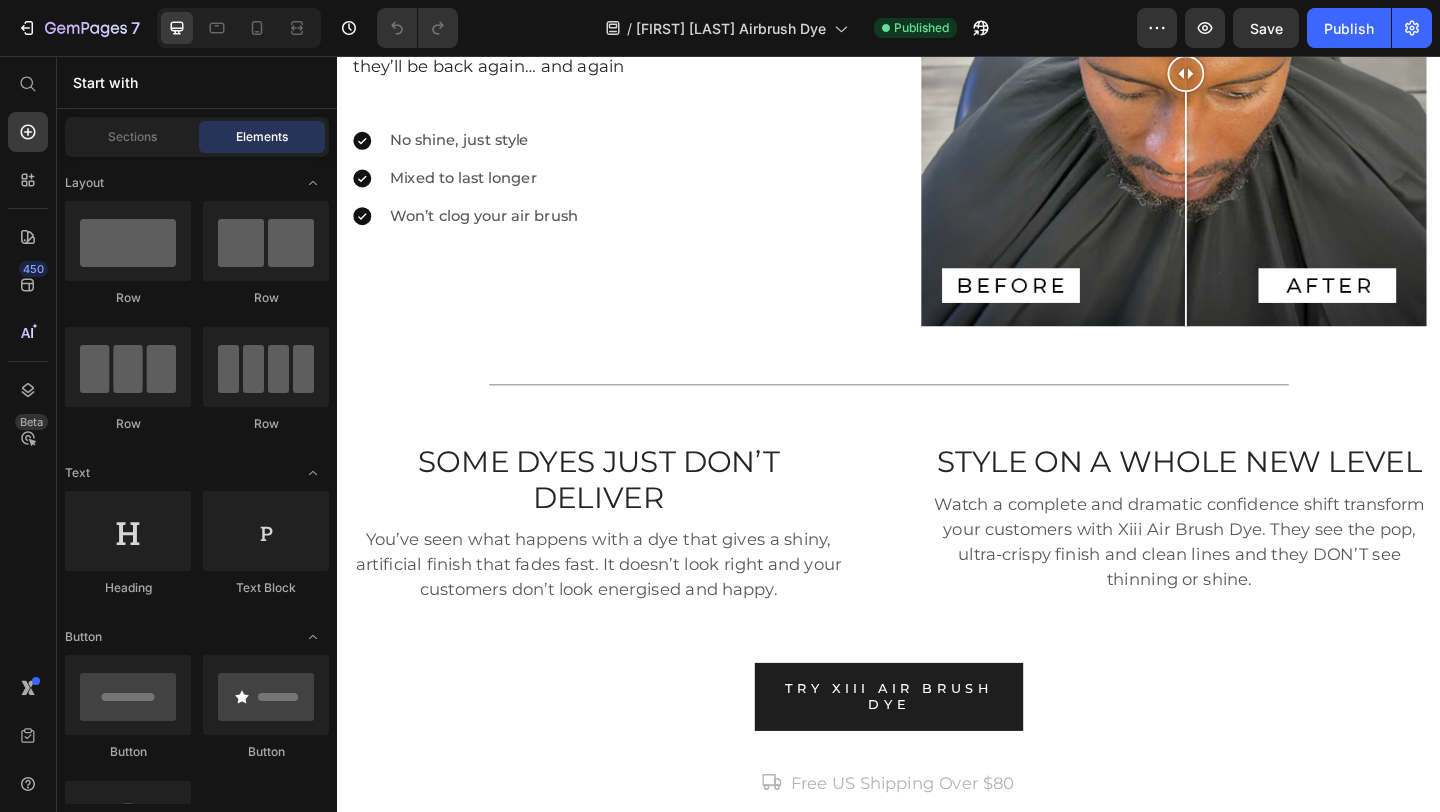 click on "/ [FIRST] [LAST] Airbrush Dye Published" 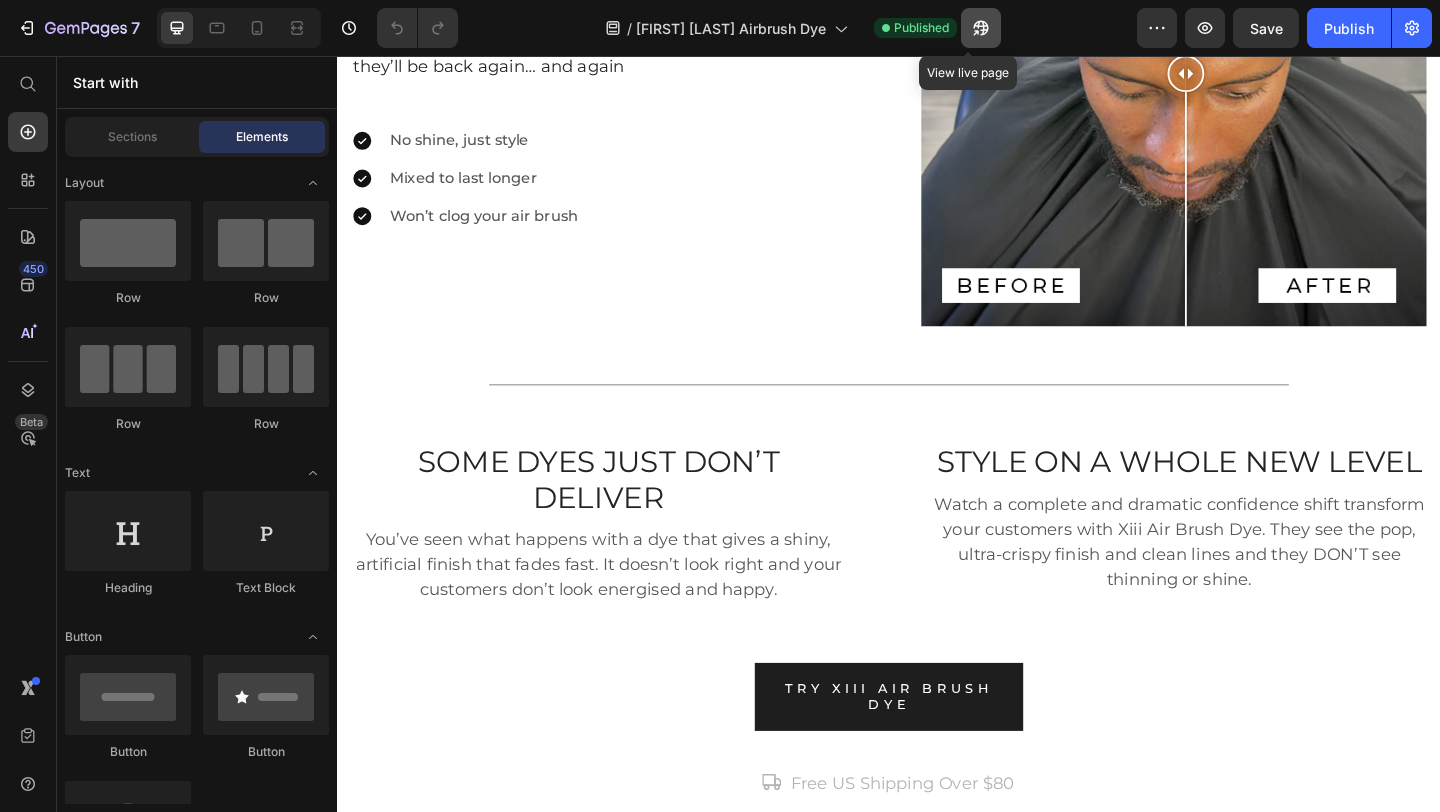 click 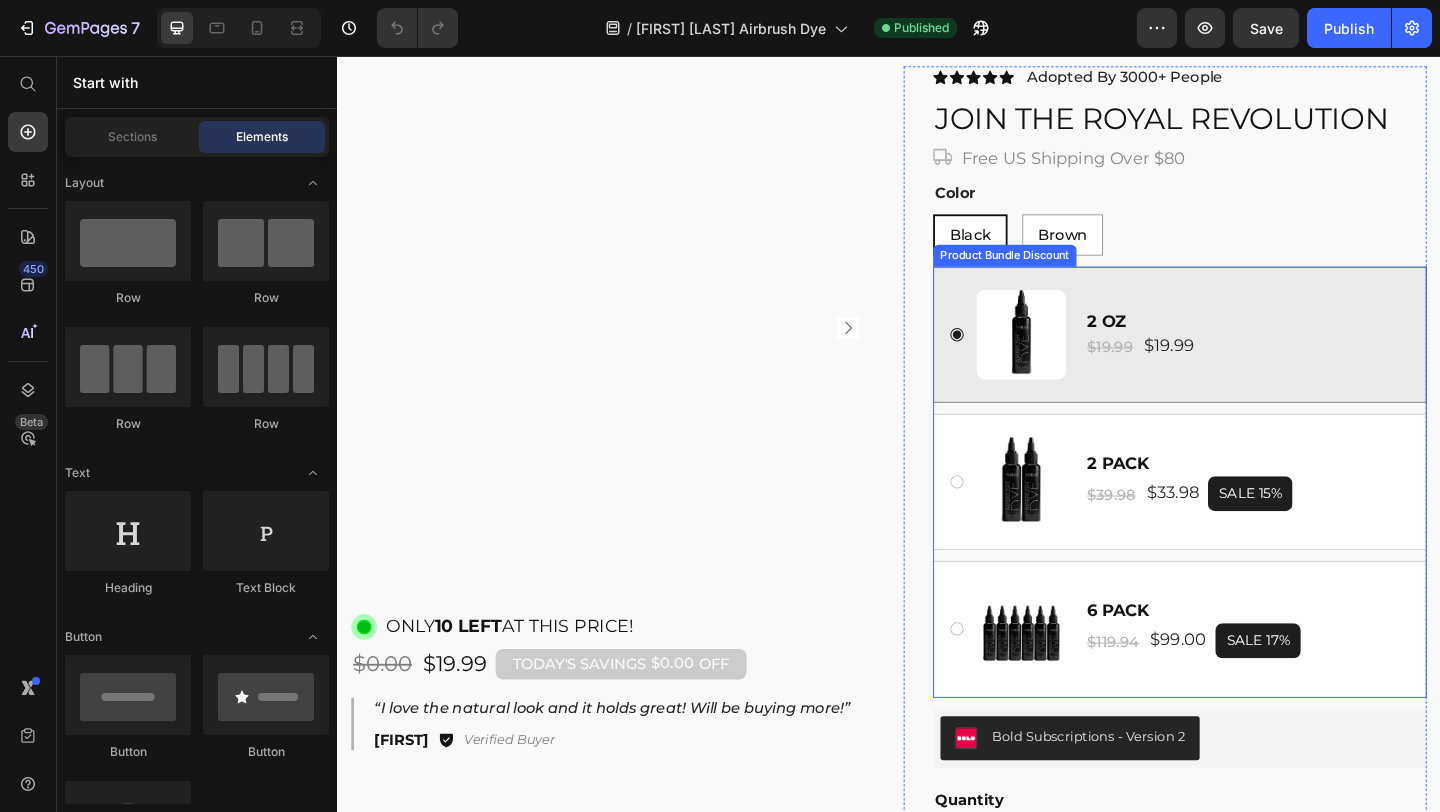 scroll, scrollTop: 5792, scrollLeft: 0, axis: vertical 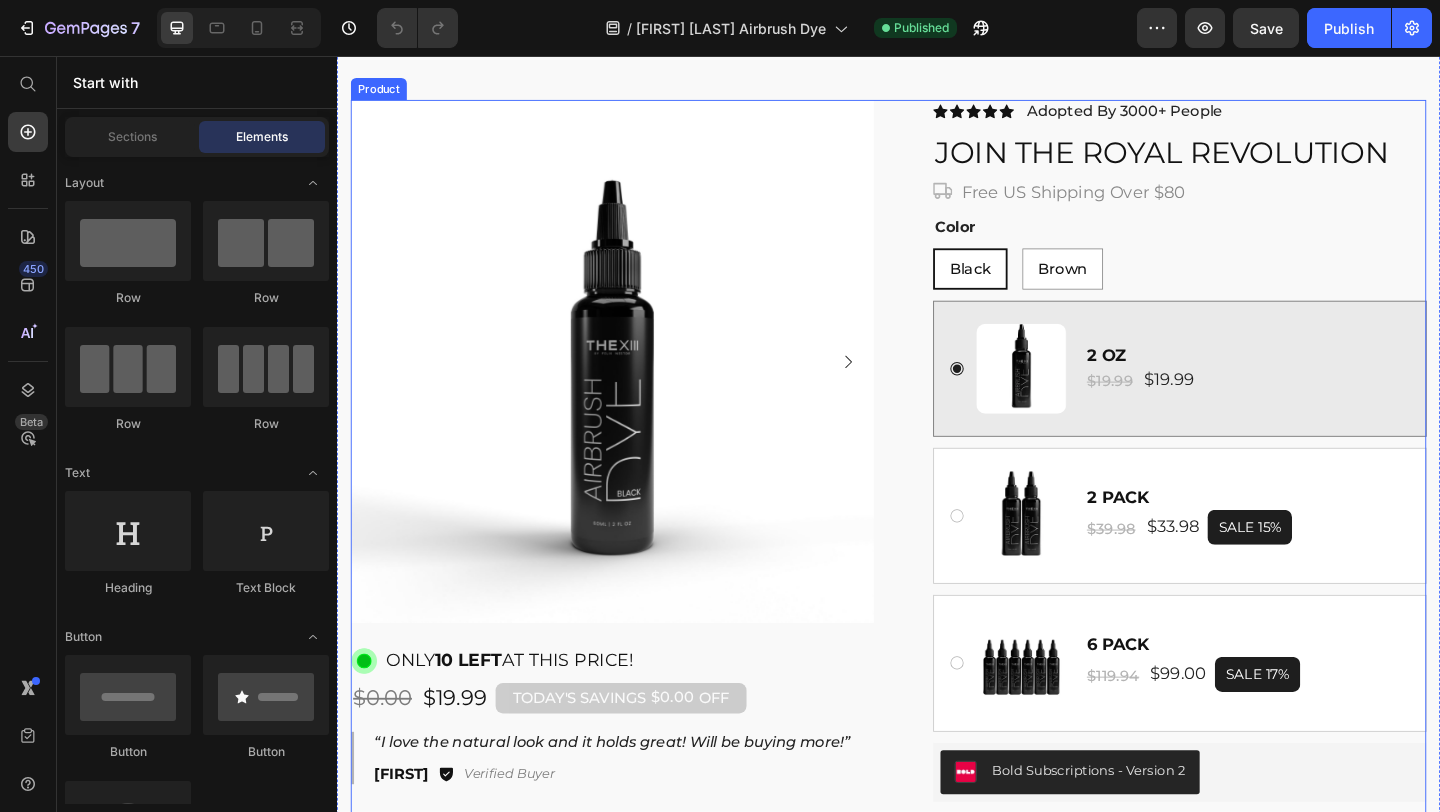 click on "Product Images Image ONLY 10 LEFT AT THIS PRICE! Text Block Row $0.00 Product Price $19.99 Product Price TODAY'S SAVINGS $0.00 OFF Discount Tag Row Row “I love the natural look and it holds great! Will be buying more!” Text Block [FIRST] Text Block Icon Verified Buyer Text Block Row Row Row Icon Icon Icon Icon Icon Icon List Adopted By 3000+ People Text Block Row Join the Royal Revolution Heading Icon Free US Shipping Over $80 Text Block Row Row Color Text Block Black Black Black Brown Brown Brown Product Variants & Swatches Image 2 OZ Text Block $19.99 Product Price $19.99 Product Price Row Row Row Image 2 PACK Text Block $39.98 Product Price $33.98 Product Price Row SALE 15% Product Badge Row Row Row Image 6 PACK Text Block $119.94 Product Price $99.00 Product Price Row SALE 17% Product Badge Row Row Row Product Bundle Discount Bold Subscriptions - Version 2 Bold Subscriptions Quantity Text Block 1 Product Quantity add to cart Row" at bounding box center (937, 680) 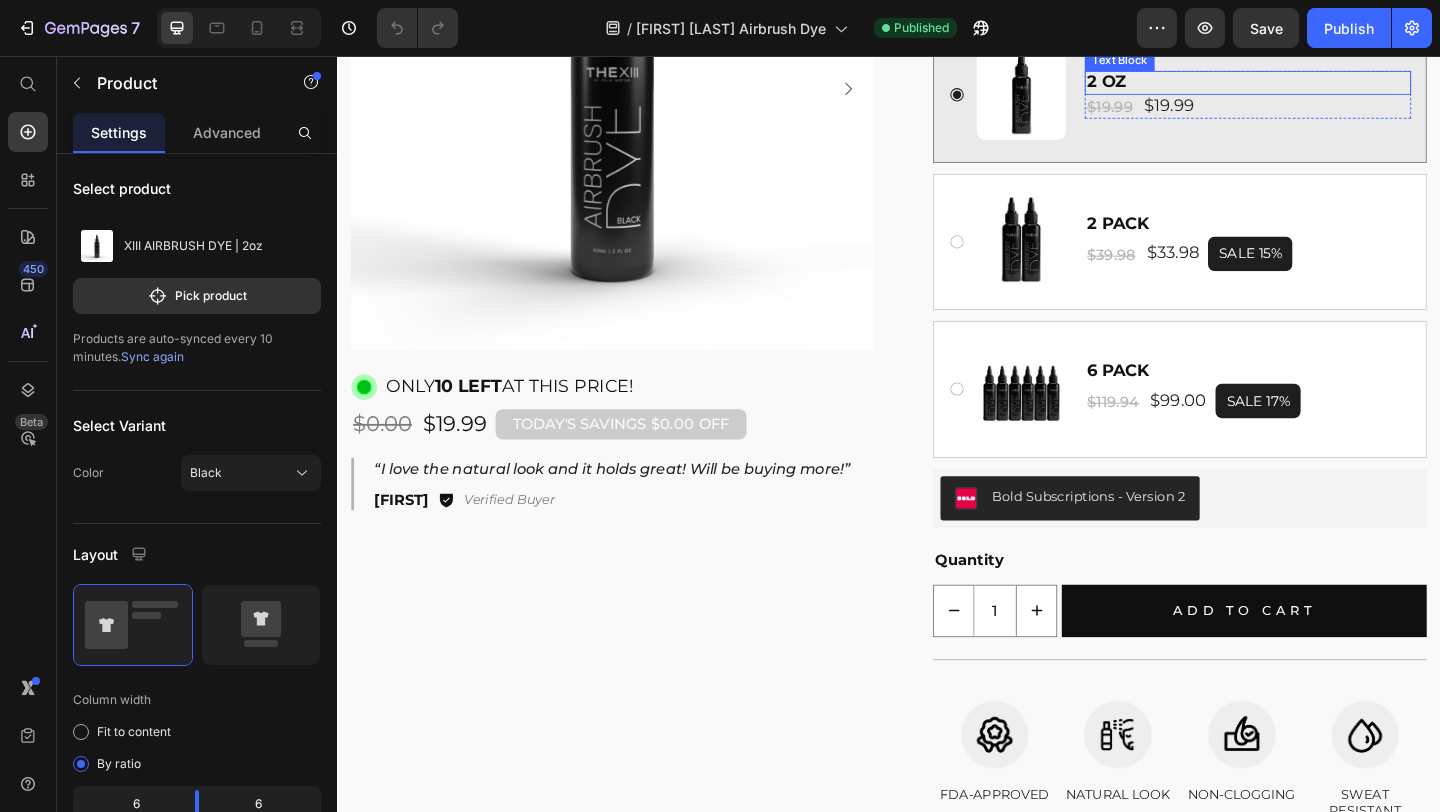 scroll, scrollTop: 6167, scrollLeft: 0, axis: vertical 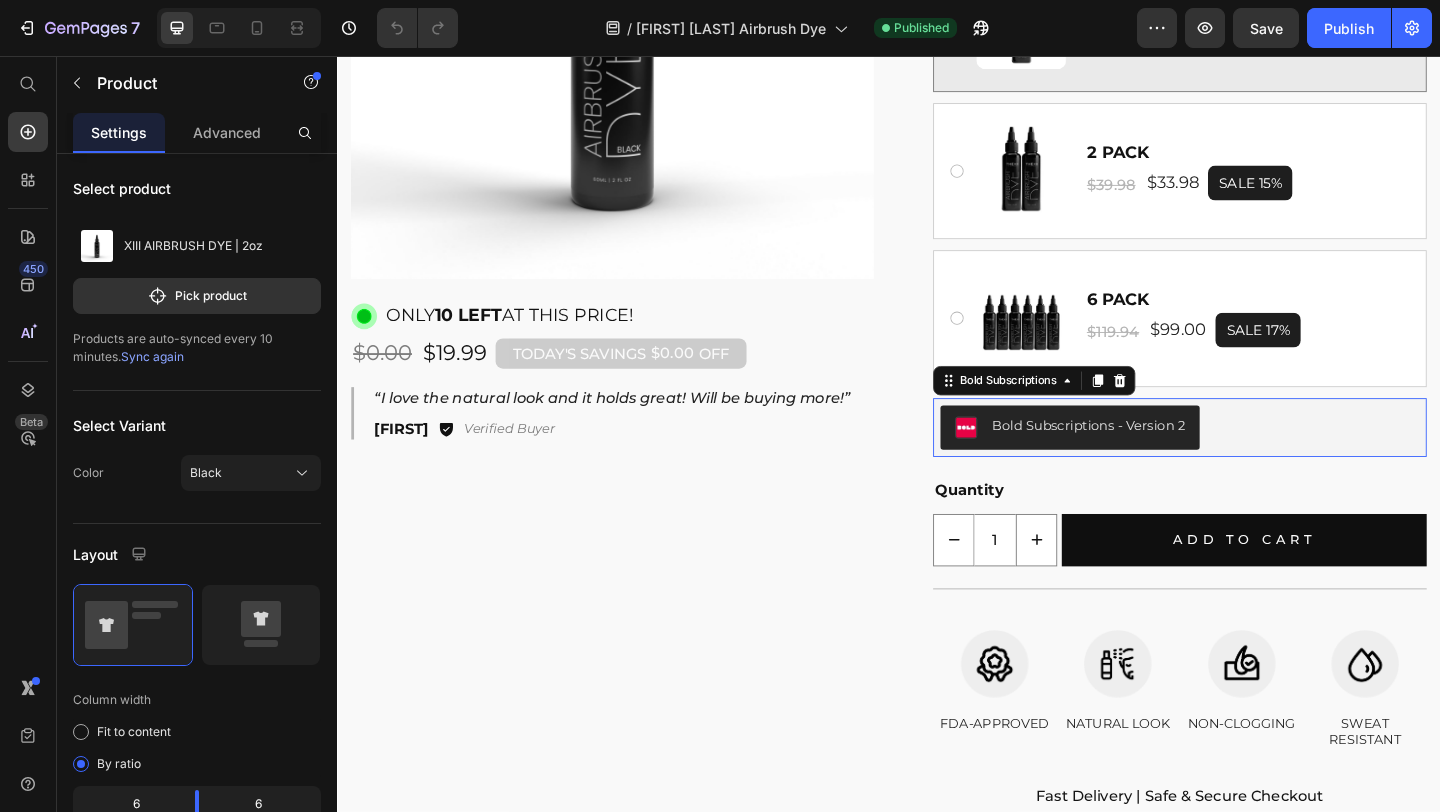 click on "Bold Subscriptions - Version 2" at bounding box center (1134, 460) 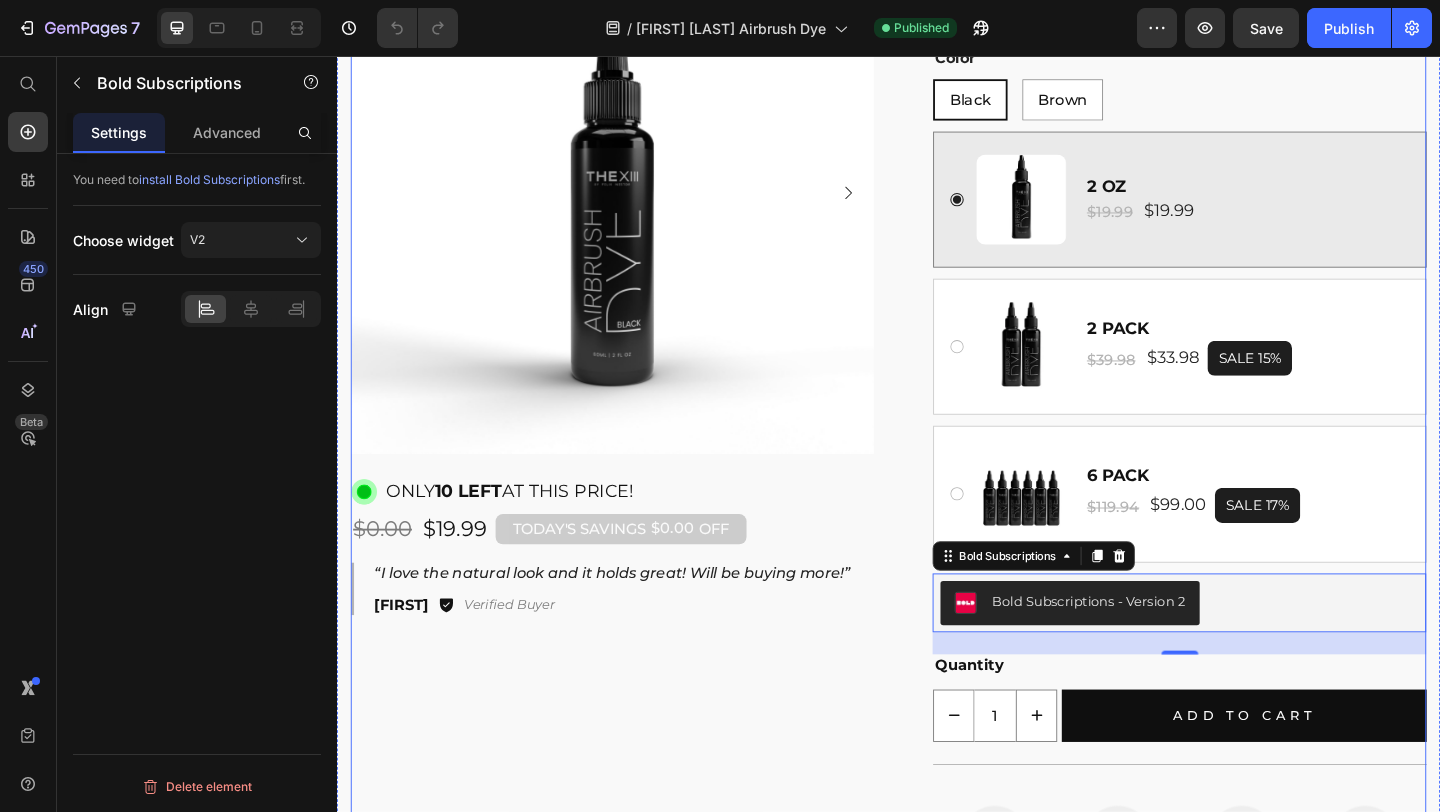 scroll, scrollTop: 5904, scrollLeft: 0, axis: vertical 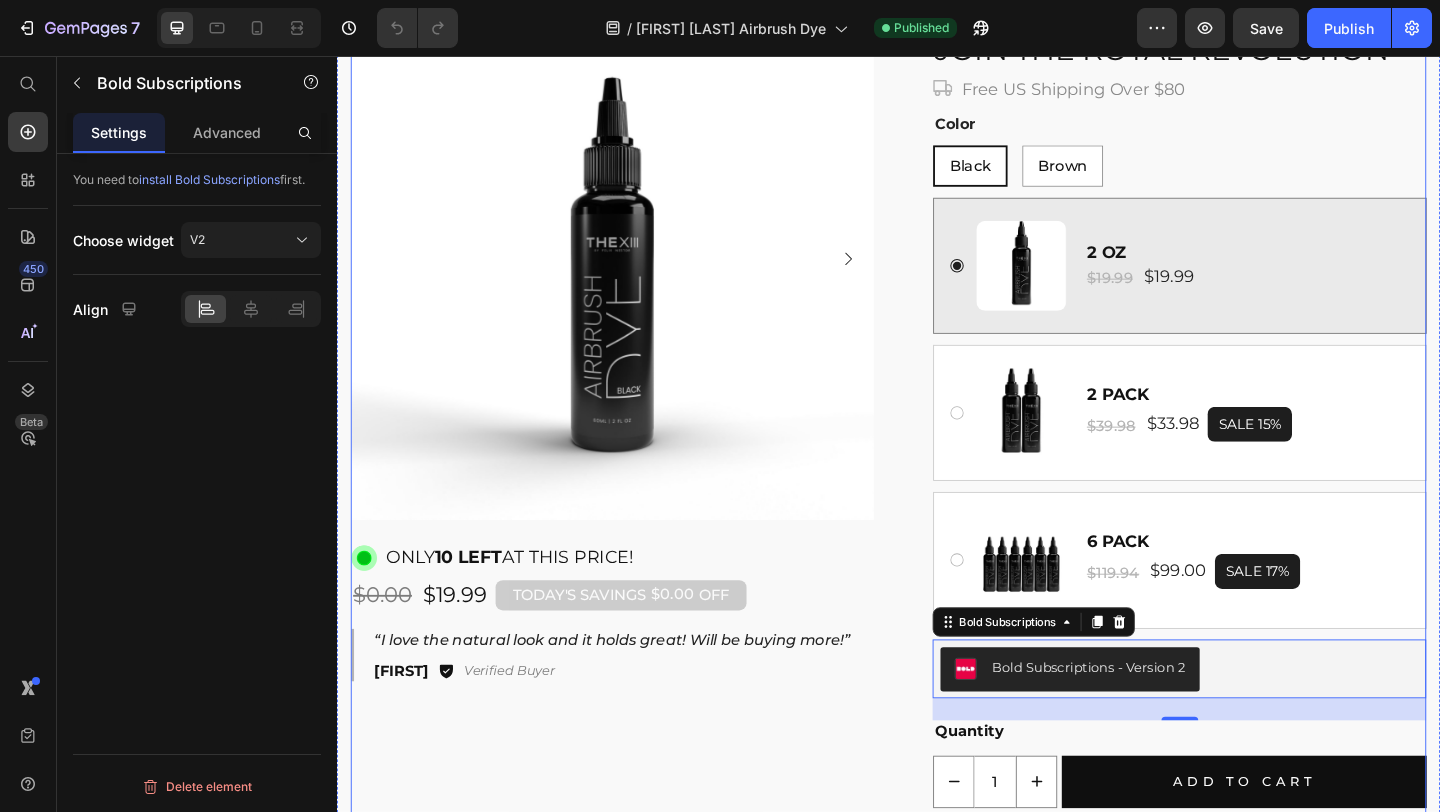 click on "Product Images Image ONLY 10 LEFT AT THIS PRICE! Text Block Row $0.00 Product Price $19.99 Product Price TODAY'S SAVINGS $0.00 OFF Discount Tag Row Row “I love the natural look and it holds great! Will be buying more!” Text Block [FIRST] Text Block Icon Verified Buyer Text Block Row Row Row Icon Icon Icon Icon Icon Icon List Adopted By 3000+ People Text Block Row Join the Royal Revolution Heading Icon Free US Shipping Over $80 Text Block Row Row Color Text Block Black Black Black Brown Brown Brown Product Variants & Swatches Image 2 OZ Text Block $19.99 Product Price $19.99 Product Price Row Row Row Image 2 PACK Text Block $39.98 Product Price $33.98 Product Price Row SALE 15% Product Badge Row Row Row Image 6 PACK Text Block $119.94 Product Price $99.00 Product Price Row SALE 17% Product Badge Row Row Row Product Bundle Discount Bold Subscriptions - Version 2 Bold Subscriptions Publish the page to see the content." at bounding box center (937, 568) 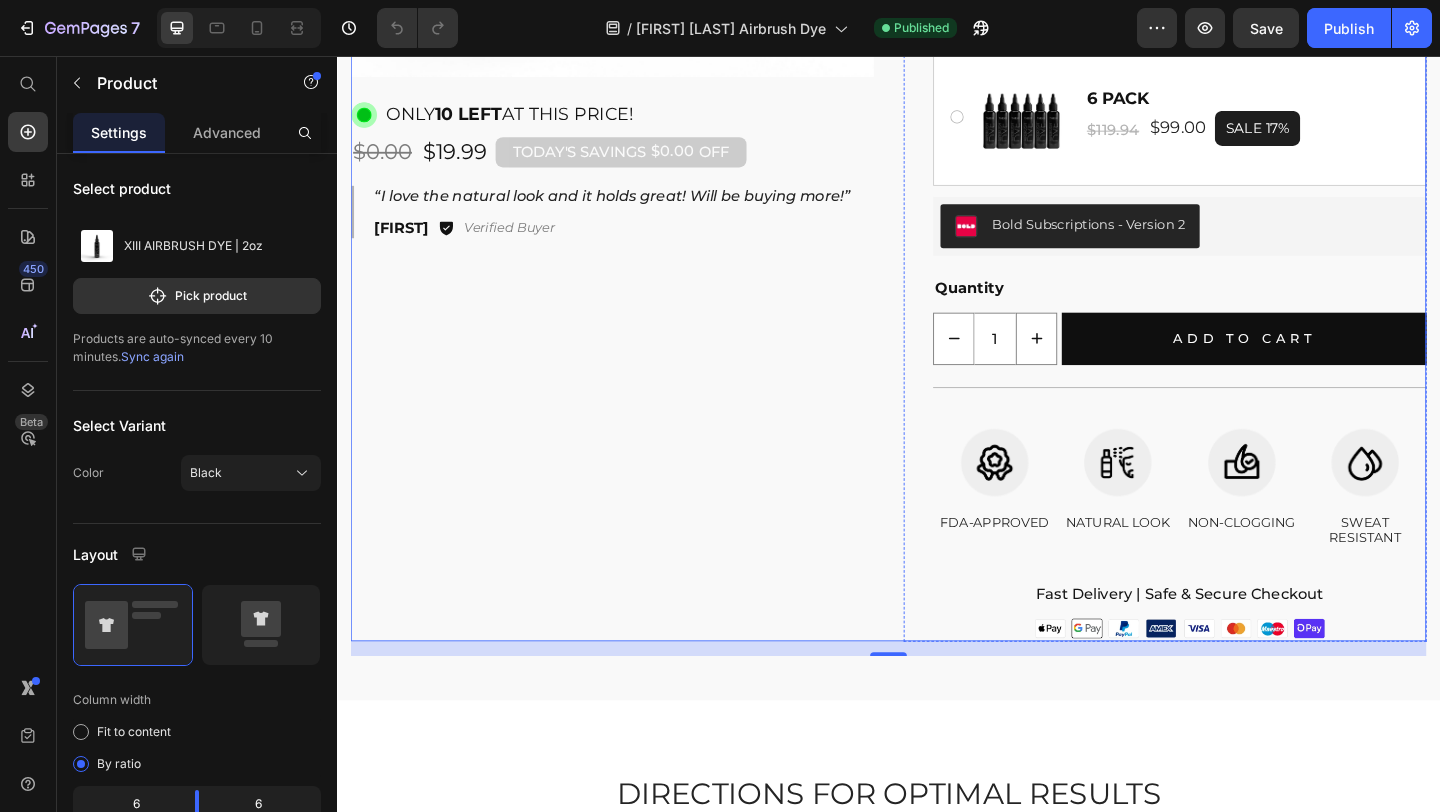 scroll, scrollTop: 6443, scrollLeft: 0, axis: vertical 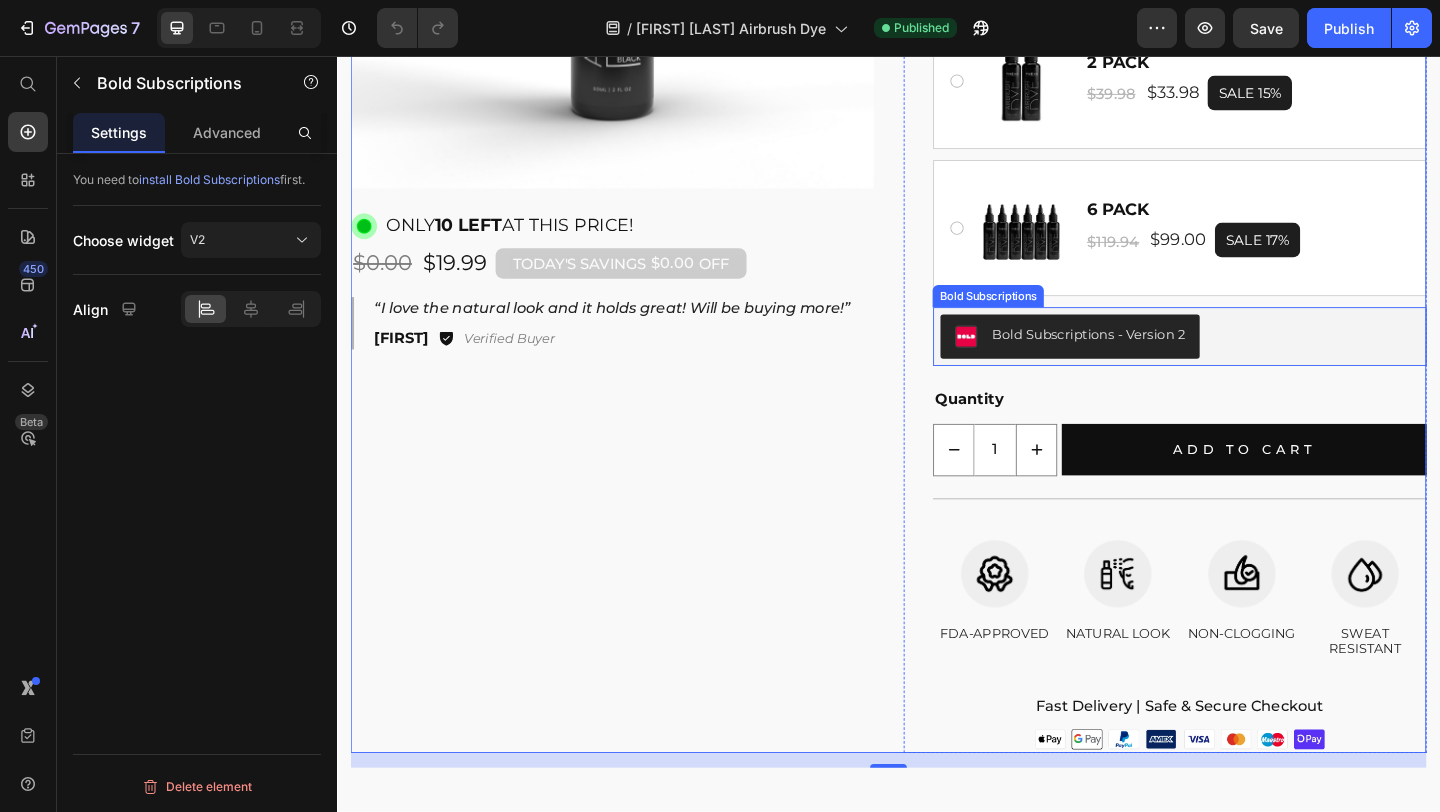 click on "Bold Subscriptions - Version 2" at bounding box center [1253, 361] 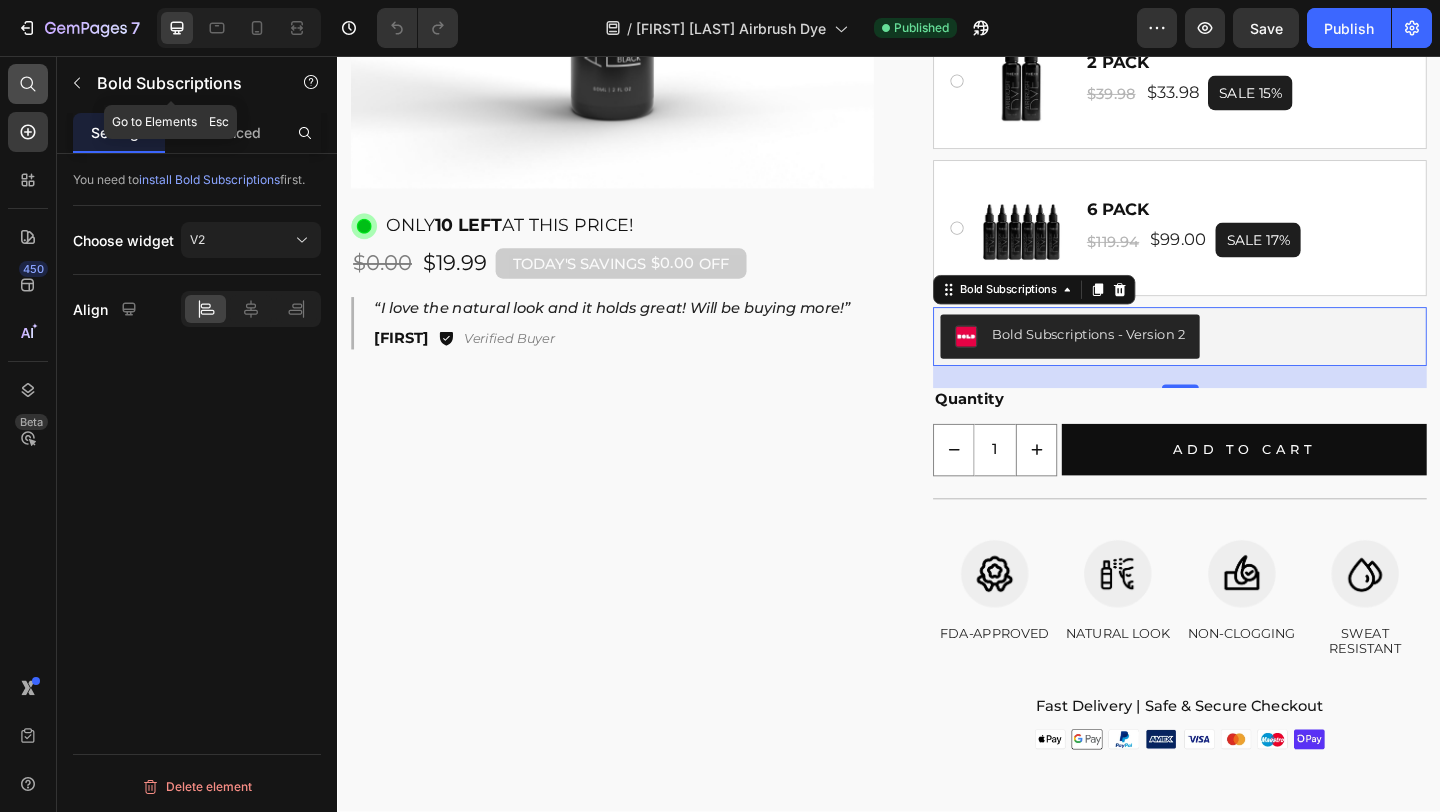click 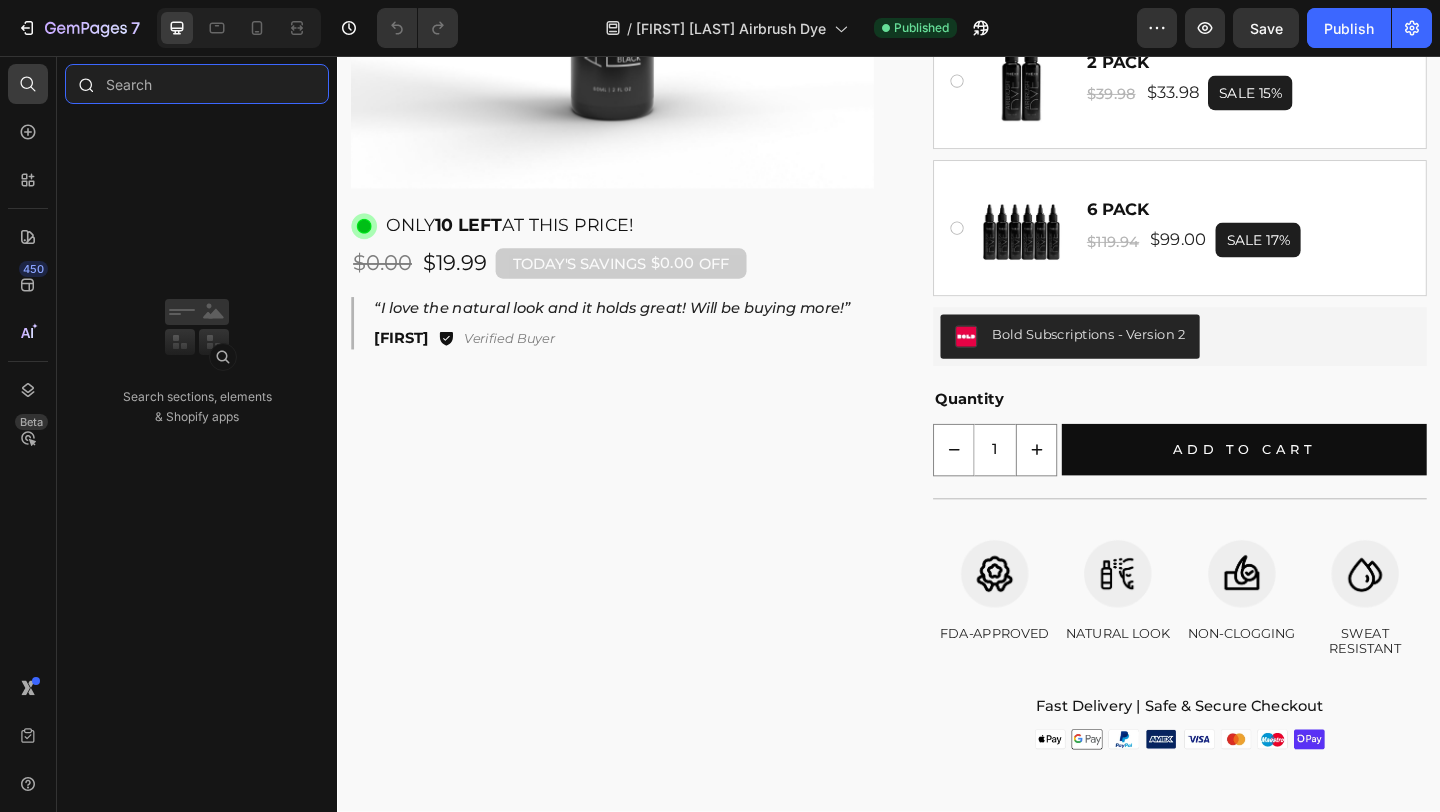 click at bounding box center (197, 84) 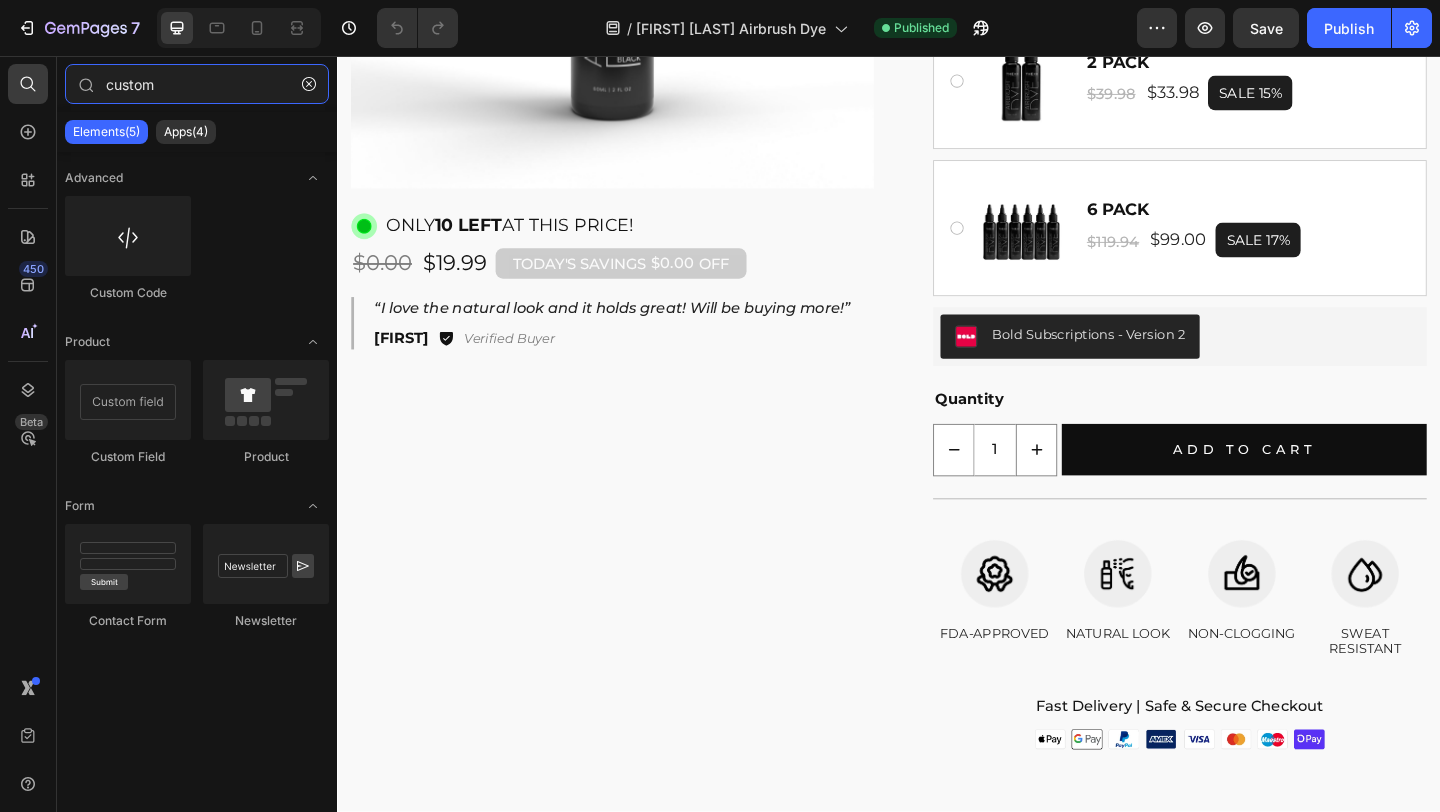 type on "custom" 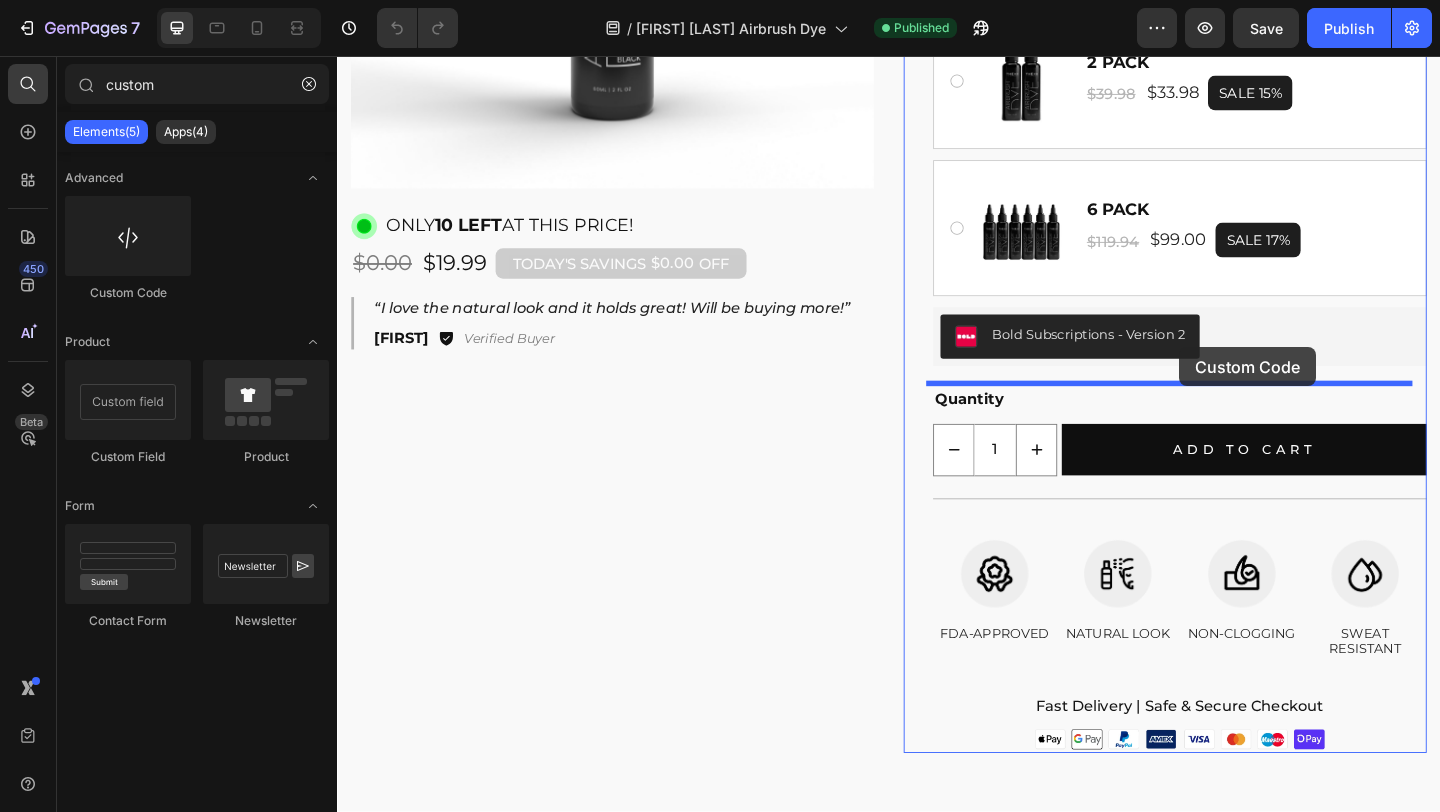 drag, startPoint x: 455, startPoint y: 334, endPoint x: 1253, endPoint y: 373, distance: 798.95245 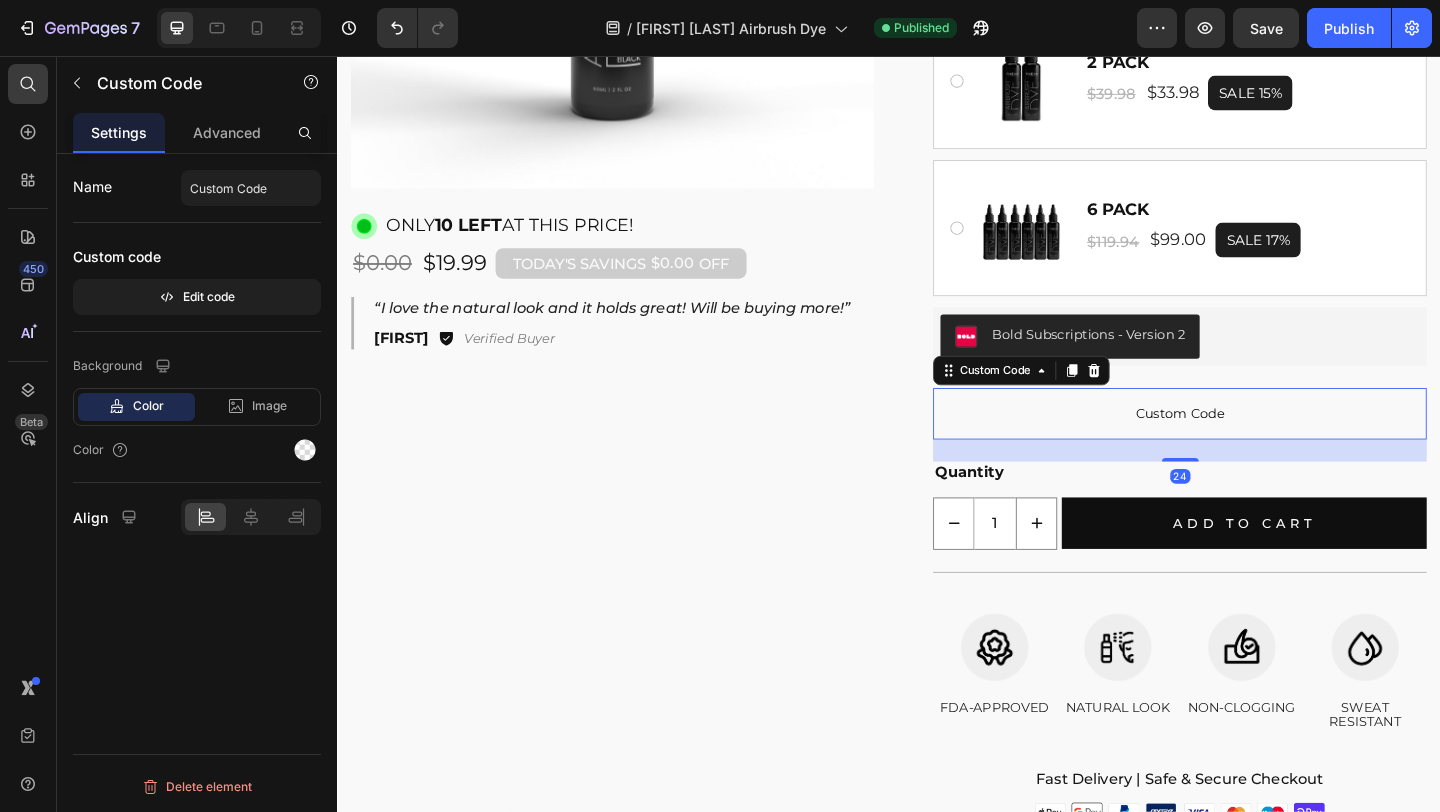 radio on "false" 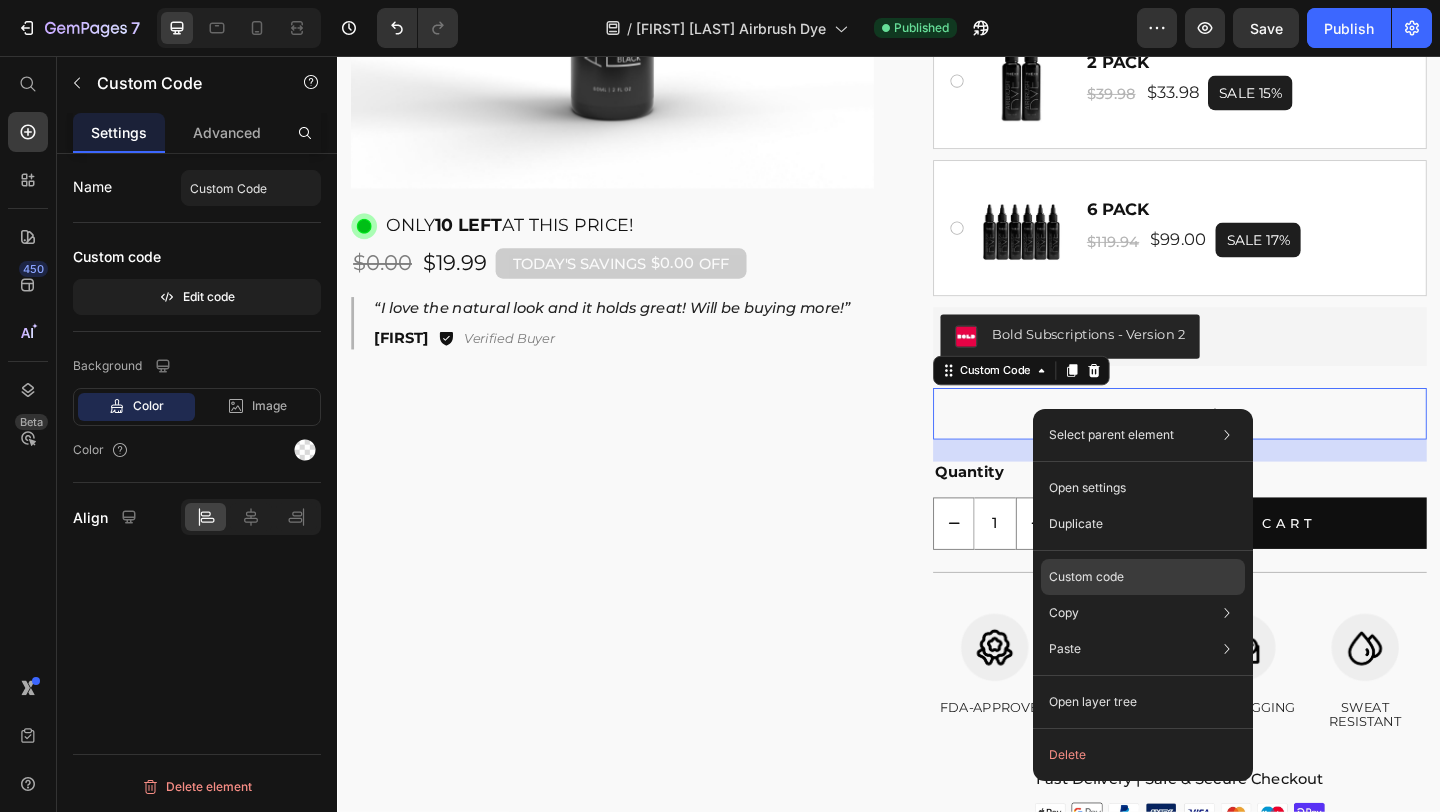 click on "Custom code" at bounding box center (1086, 577) 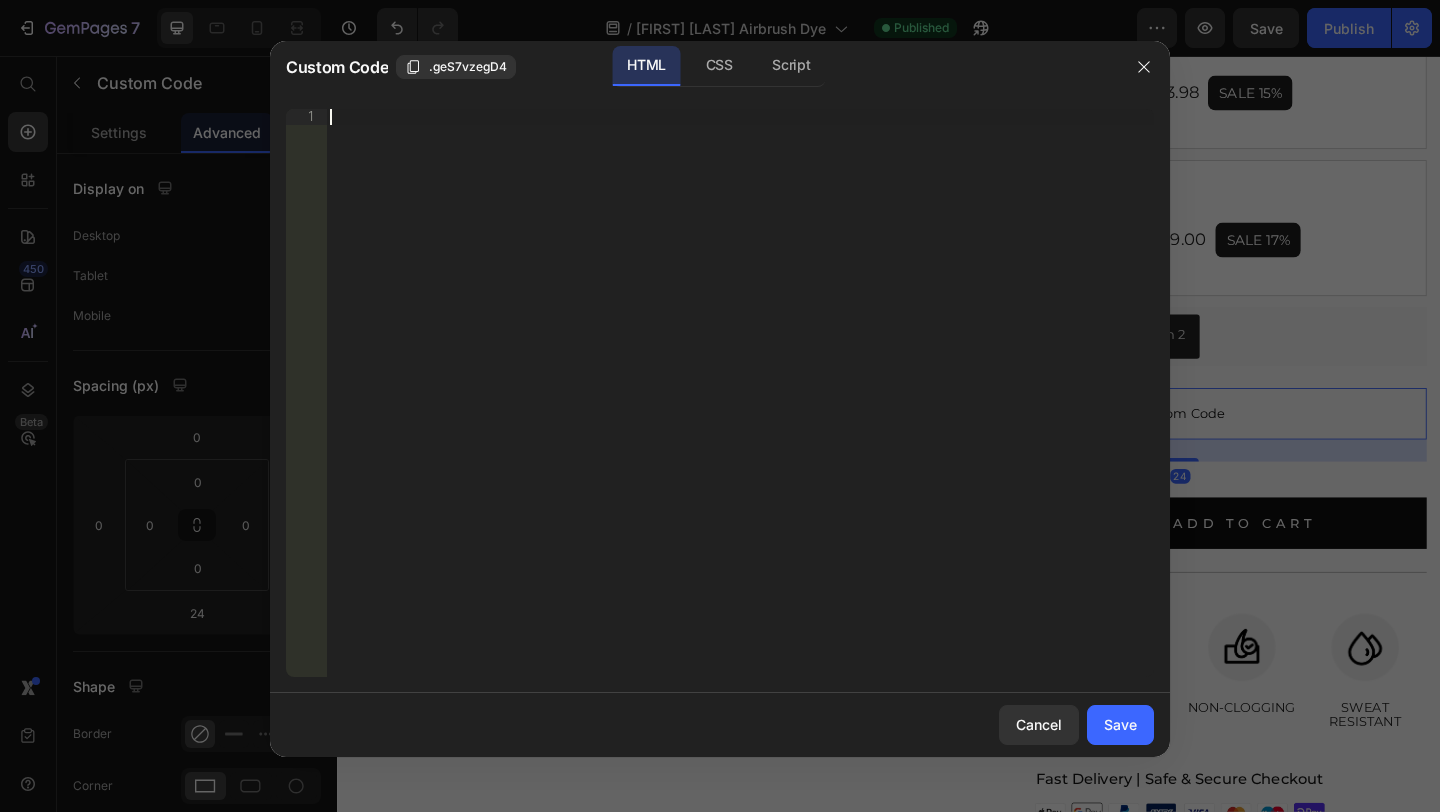 click on "Insert the 3rd-party installation code, HTML code, or Liquid code to display custom content." at bounding box center [740, 409] 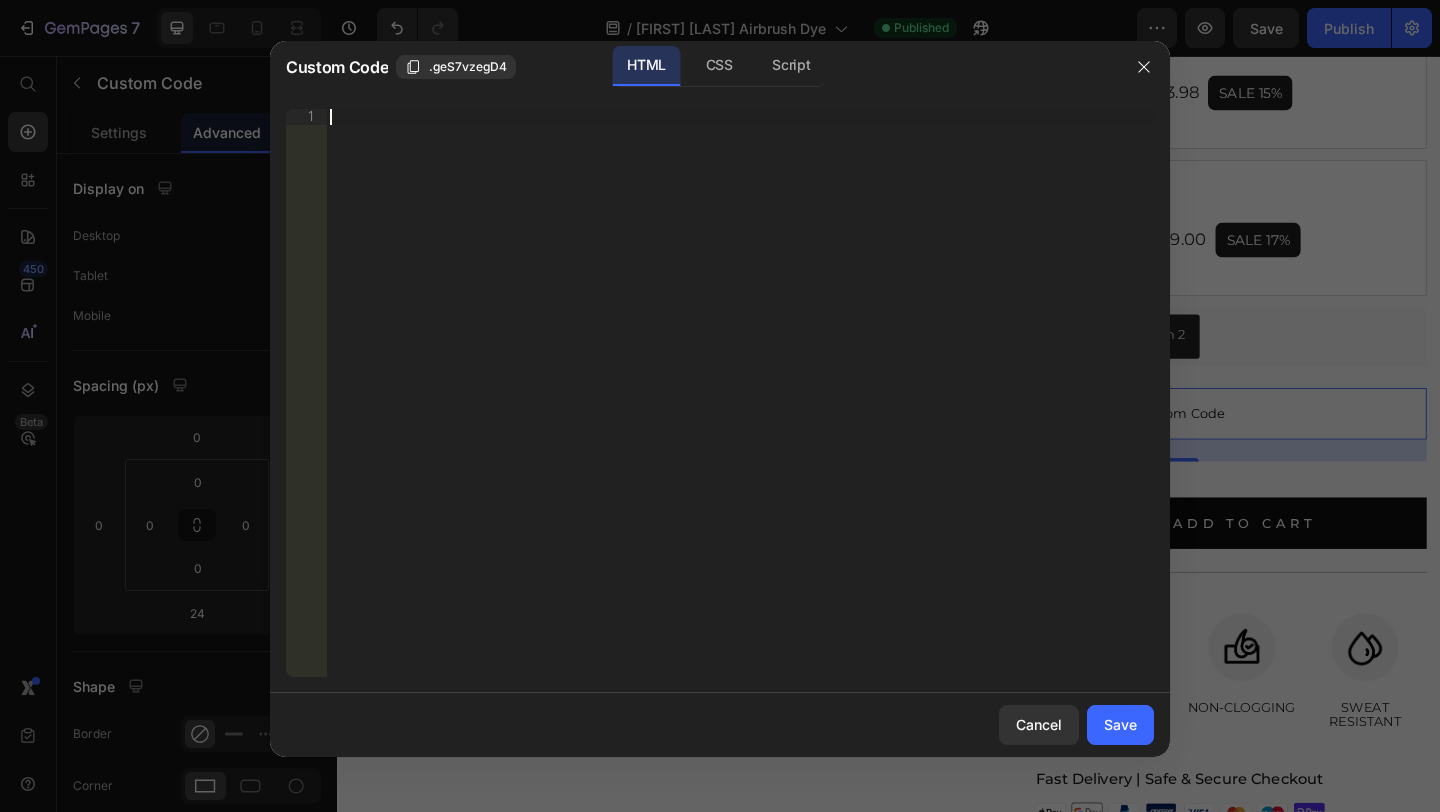 paste on "{% endif %}" 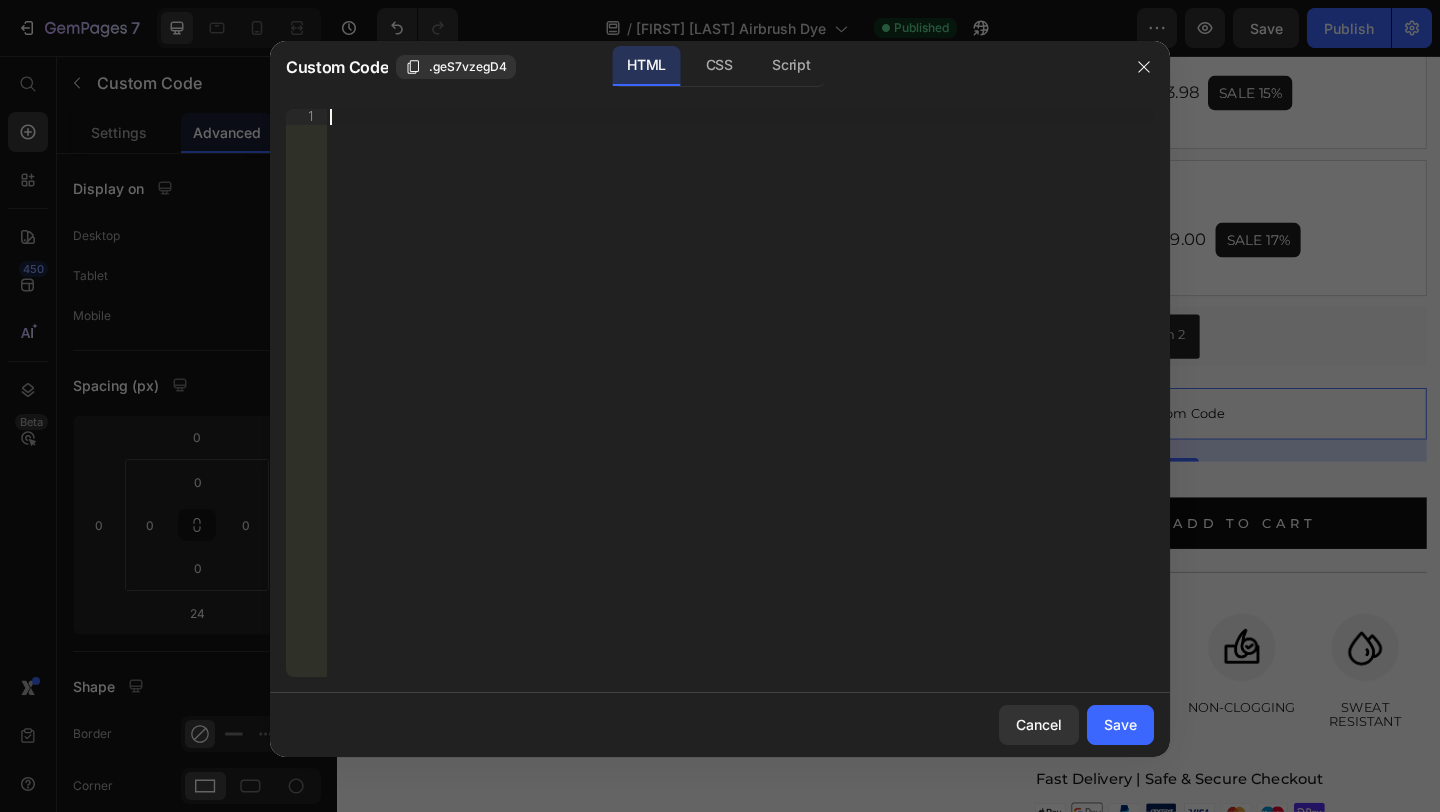 type on "{% endif %}" 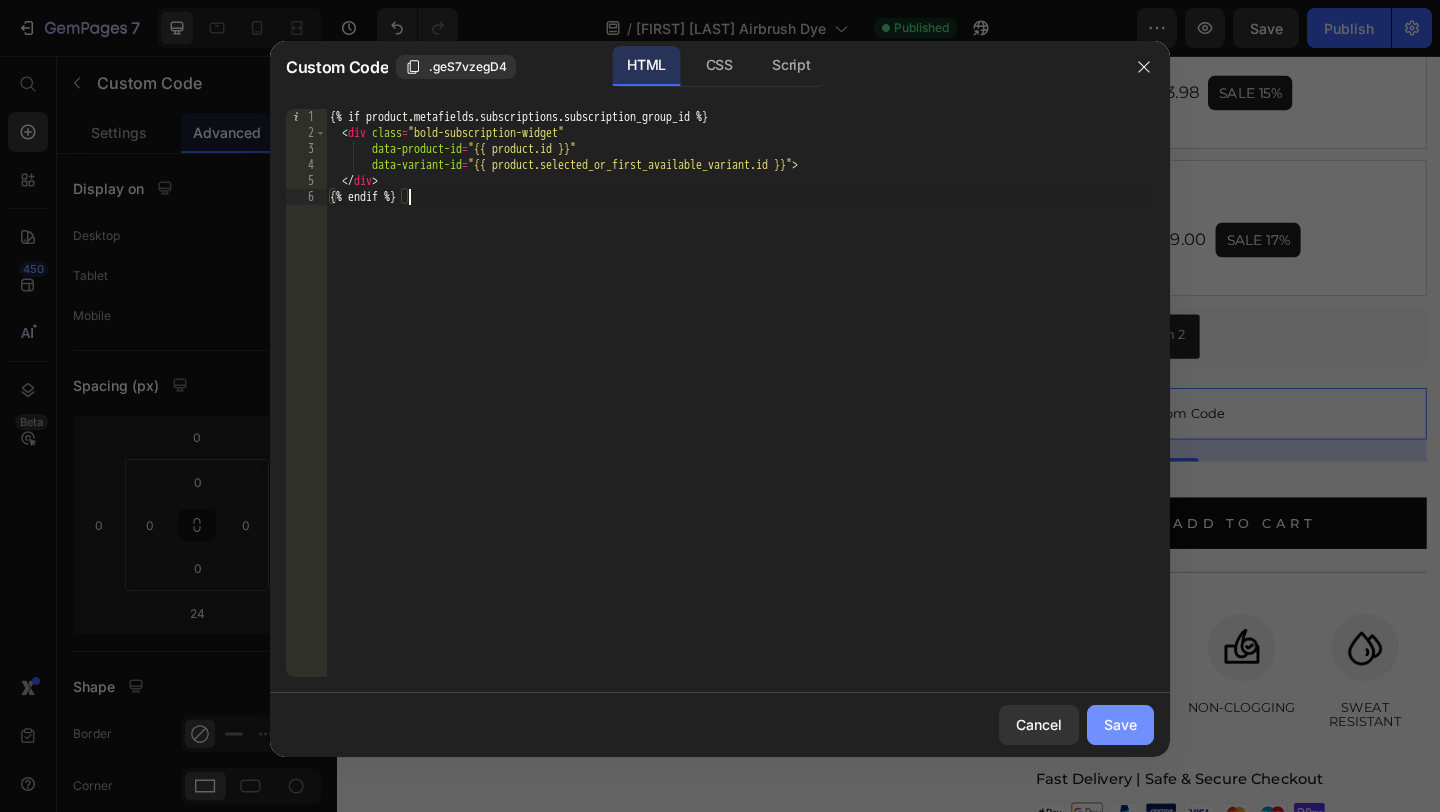 click on "Save" at bounding box center (1120, 724) 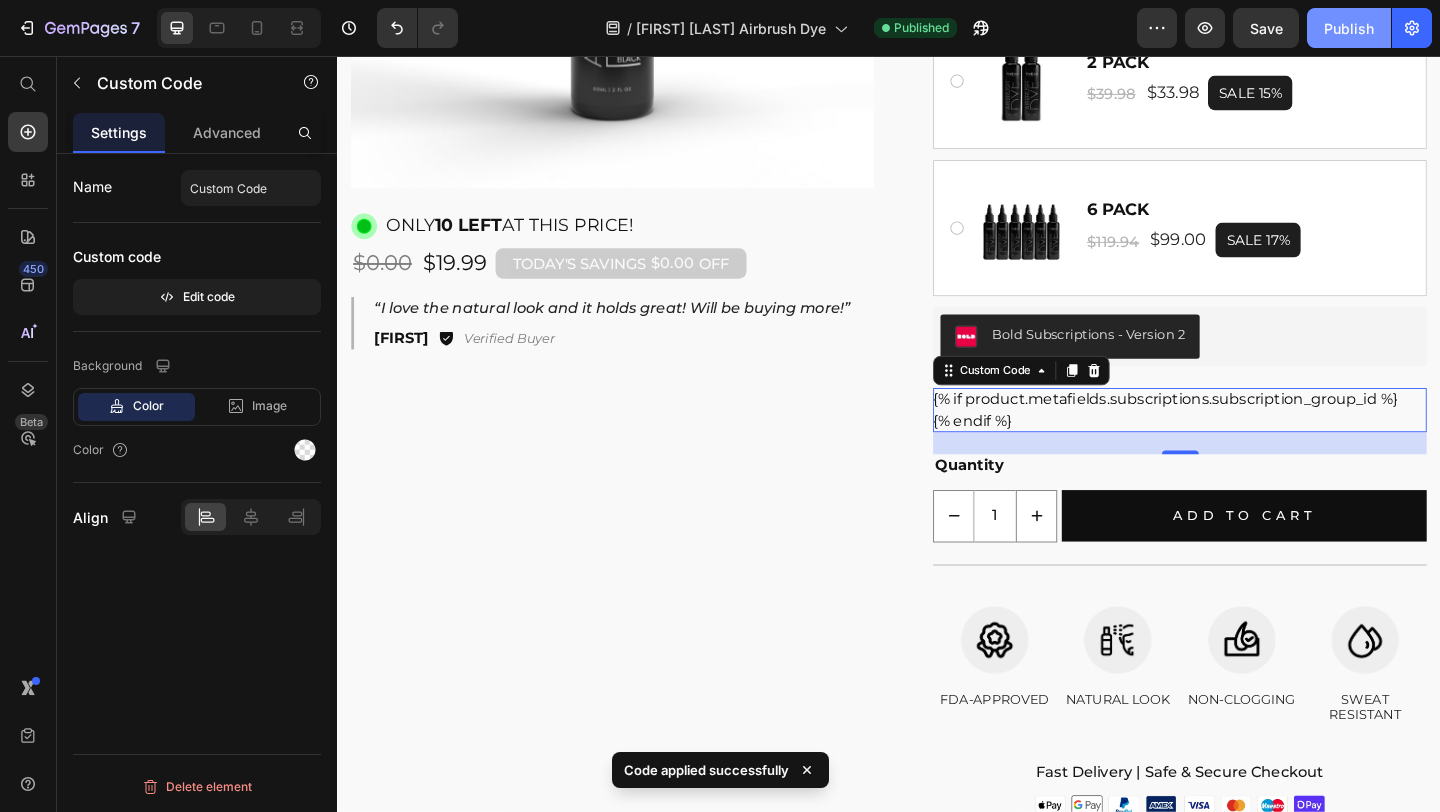 click on "Publish" 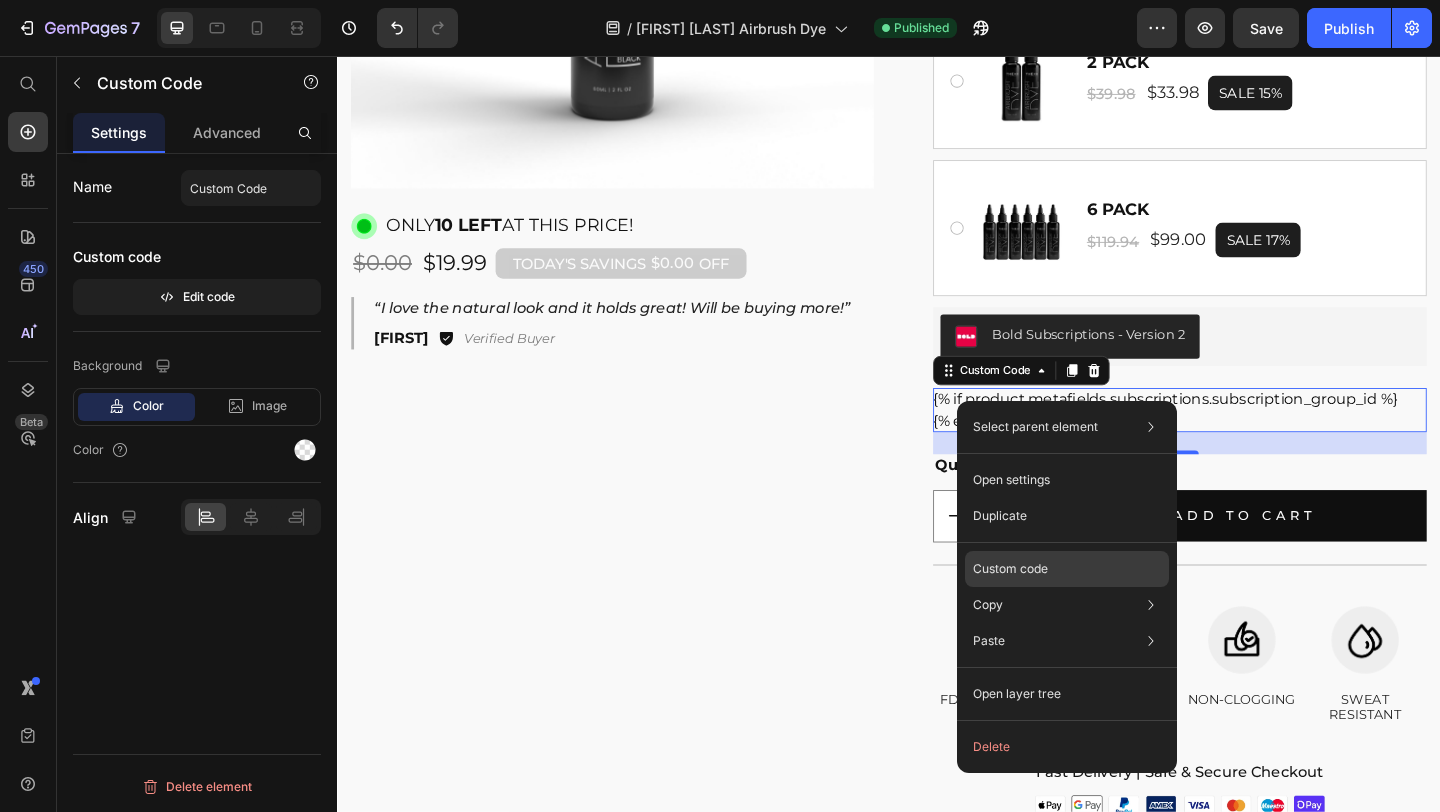 click on "Custom code" at bounding box center [1010, 569] 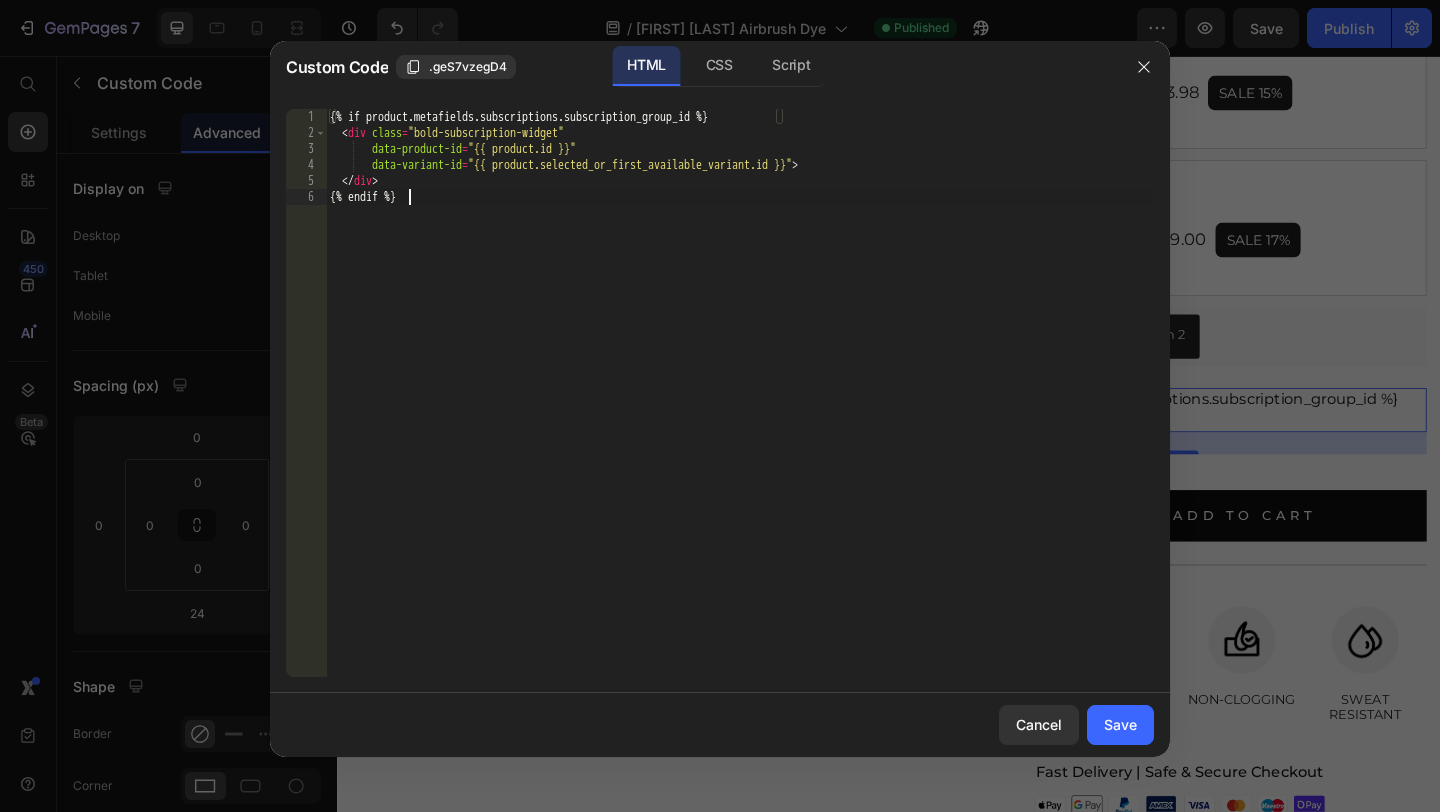 click on "{% if product.metafields.subscriptions.subscription_group_id %} <div class = "bold-subscription-widget" data-product-id = "{{ product.id }}" data-variant-id = "{{ product.selected_or_first_available_variant.id }}"> </div> {% endif %}" at bounding box center [740, 409] 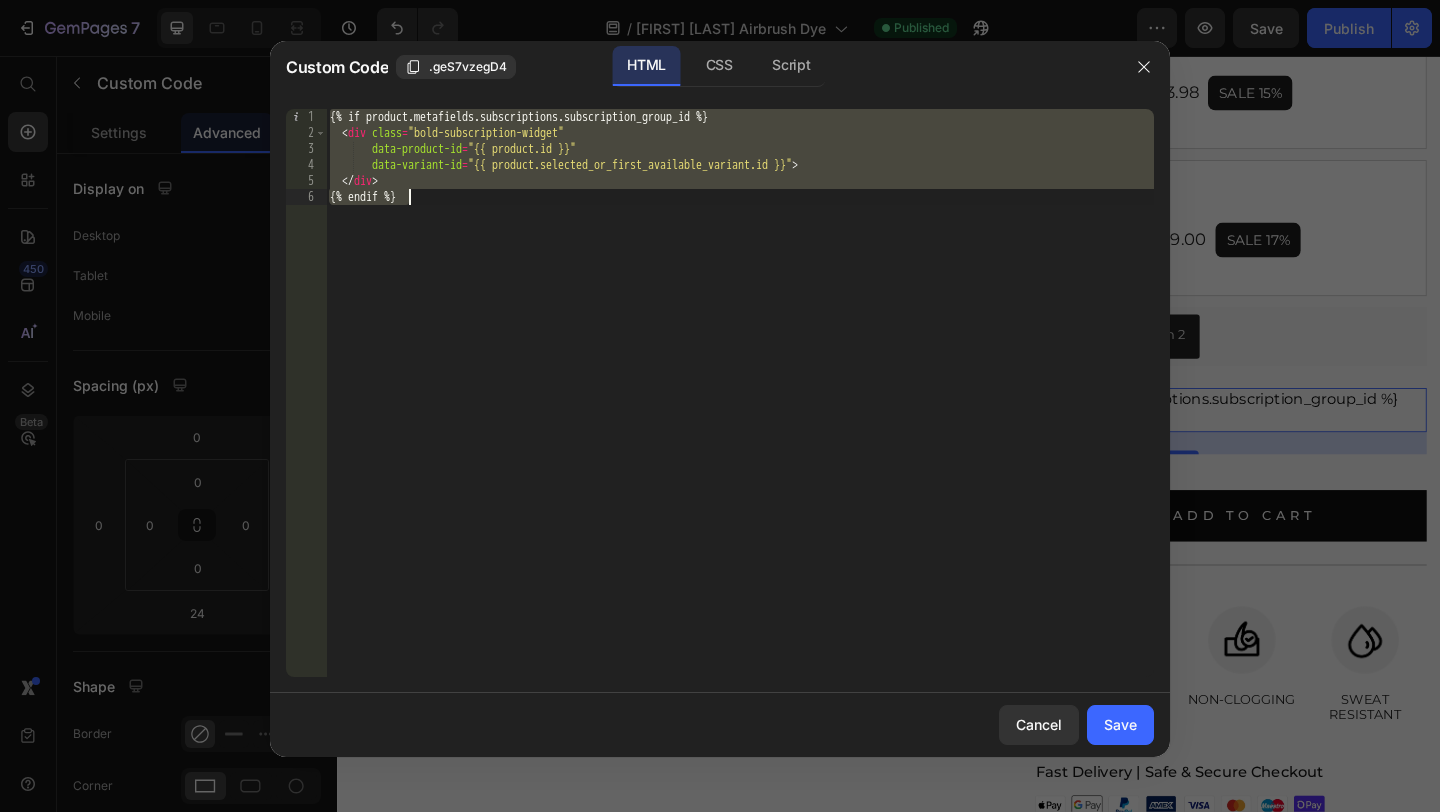 paste 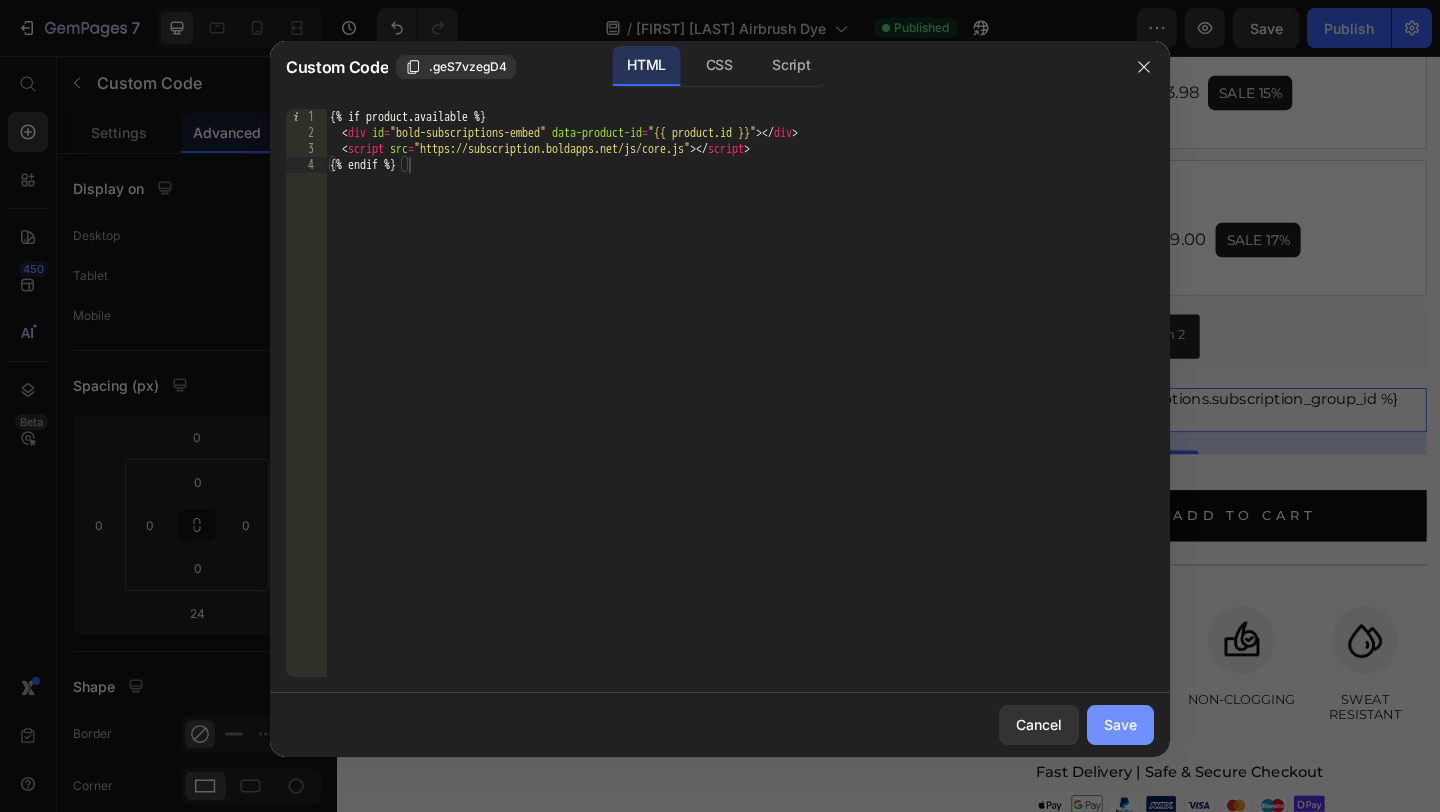 drag, startPoint x: 1132, startPoint y: 720, endPoint x: 1179, endPoint y: 10, distance: 711.55396 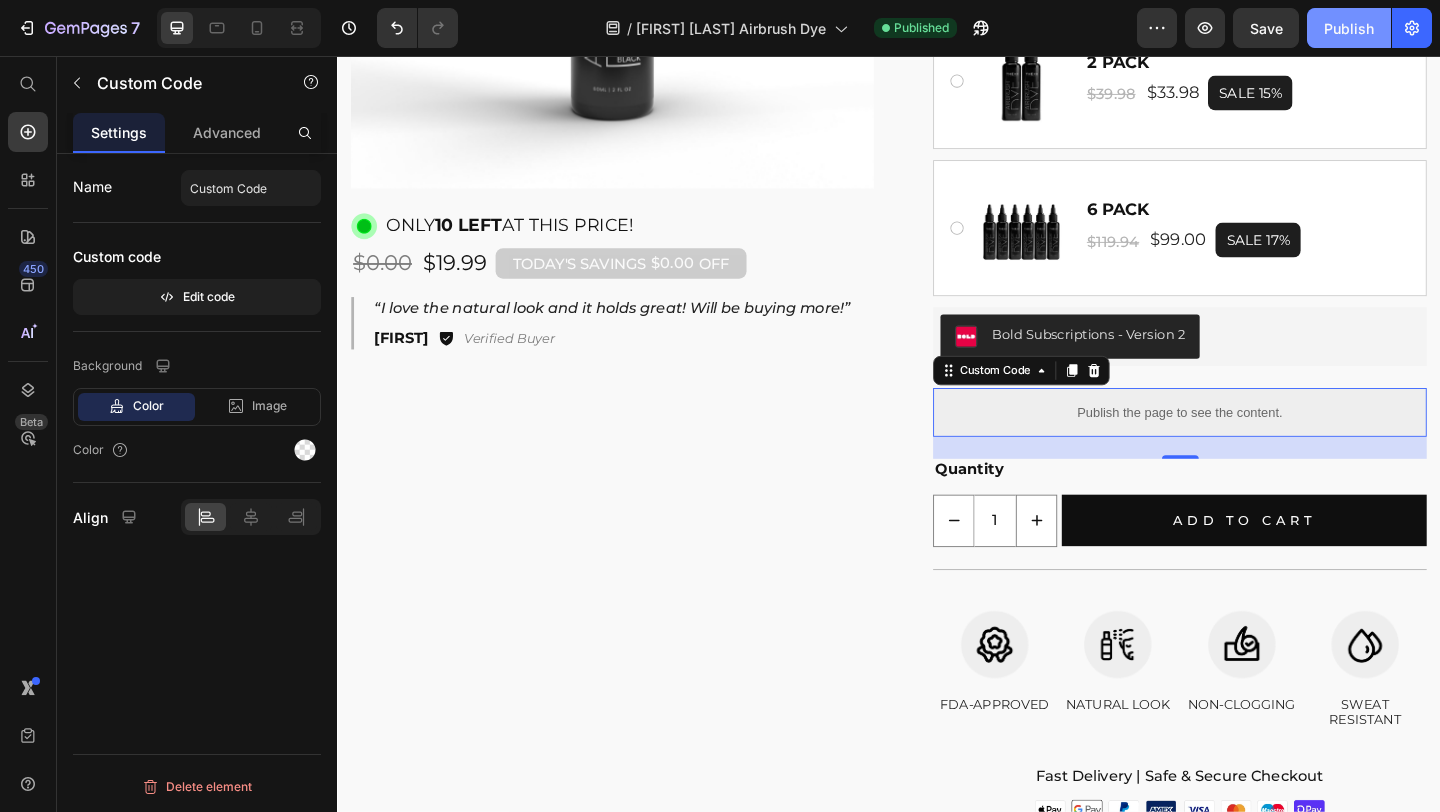 click on "Publish" 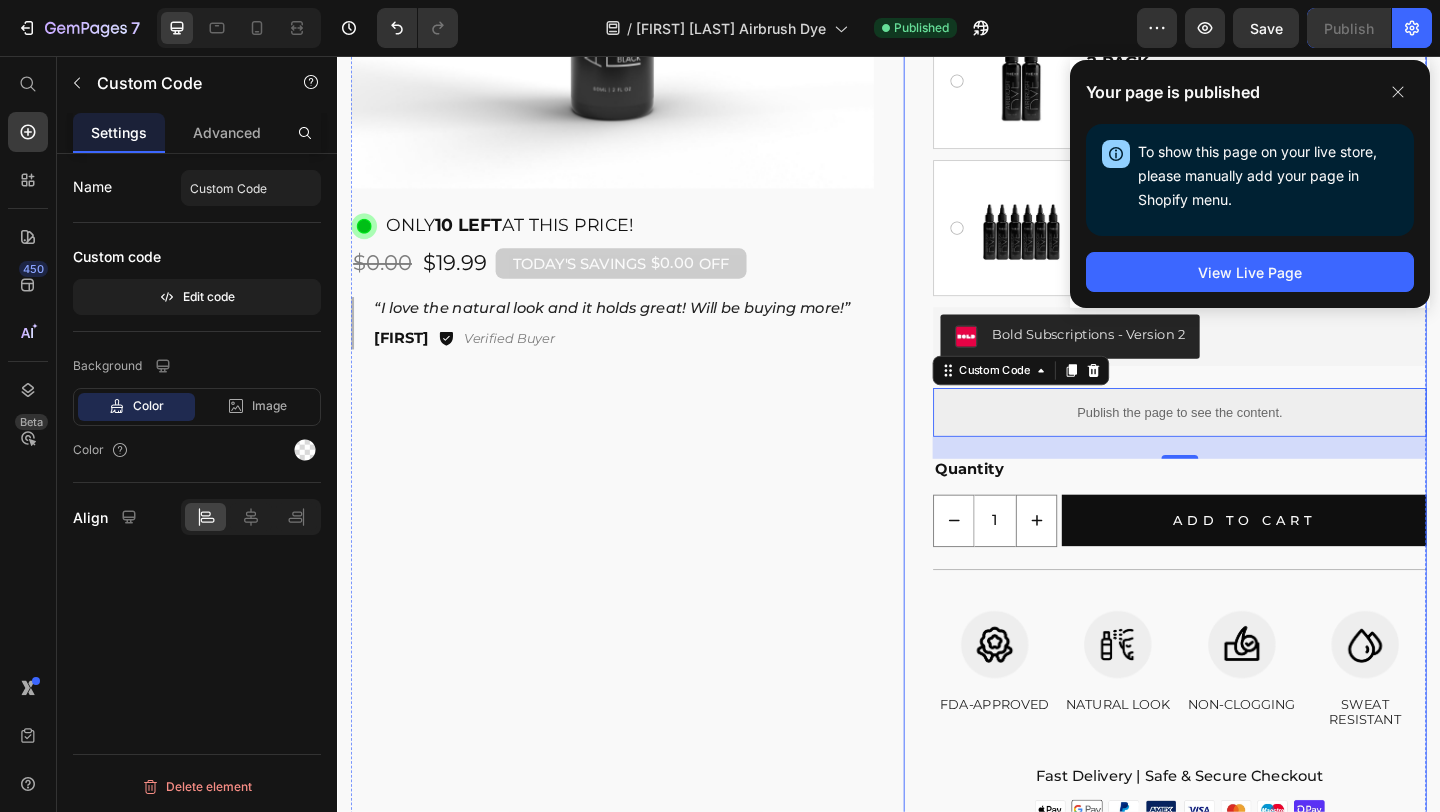 click on "Icon Icon Icon Icon Icon Icon List Adopted By 3000+ People Text Block Row Join the Royal Revolution Heading Icon Free US Shipping Over $80 Text Block Row Row Color Text Block Black Black Black Brown Brown Brown Product Variants & Swatches Image 2 OZ Text Block $19.99 Product Price $19.99 Product Price Row Row Row Image 2 PACK Text Block $39.98 Product Price $33.98 Product Price Row SALE 15% Product Badge Row Row Row Image 6 PACK Text Block $119.94 Product Price $99.00 Product Price Row SALE 17% Product Badge Row Row Row Product Bundle Discount Bold Subscriptions - Version 2 Bold Subscriptions Publish the page to see the content. Custom Code 24 Quantity Text Block 1 Product Quantity add to cart Add to Cart Row Image FDA-APPROVED Text Block Image NATURAL LOOK Text Block Image NON-CLOGGING Text Block Image SWEAT RESISTANT Text Block Row Fast Delivery | Safe & Secure Checkout Text Block Image Row" at bounding box center (1237, 260) 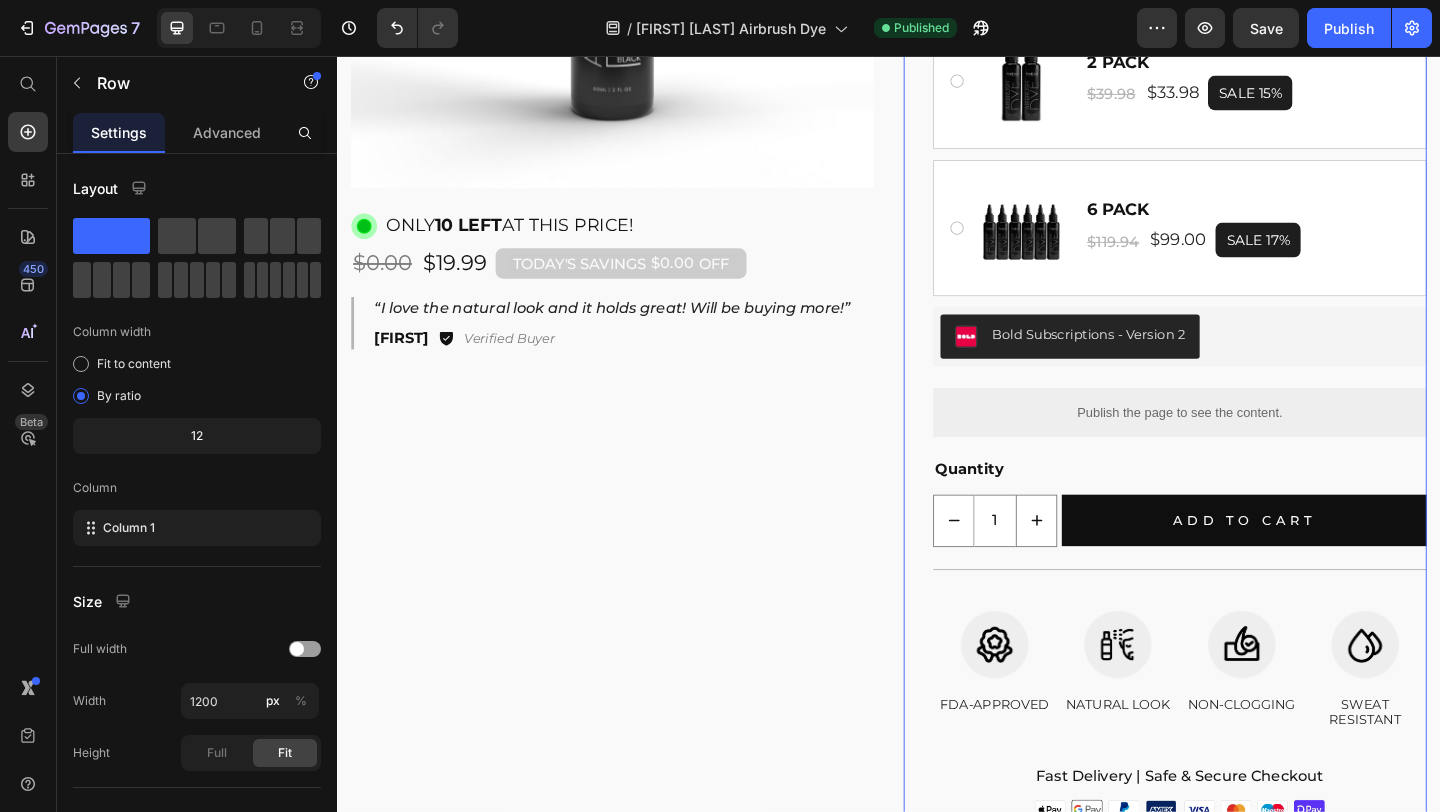 click on "Product Images Image ONLY 10 LEFT AT THIS PRICE! Text Block Row $0.00 Product Price $19.99 Product Price TODAY'S SAVINGS $0.00 OFF Discount Tag Row Row “I love the natural look and it holds great! Will be buying more!” Text Block [FIRST] Text Block Icon Verified Buyer Text Block Row Row Row Icon Icon Icon Icon Icon Icon List Adopted By 3000+ People Text Block Row Join the Royal Revolution Heading Icon Free US Shipping Over $80 Text Block Row Row Color Text Block Black Black Black Brown Brown Brown Product Variants & Swatches Image 2 OZ Text Block $19.99 Product Price $19.99 Product Price Row Row Row Image 2 PACK Text Block $39.98 Product Price $33.98 Product Price Row SALE 15% Product Badge Row Row Row Image 6 PACK Text Block $119.94 Product Price $99.00 Product Price Row SALE 17% Product Badge Row Row Row Product Bundle Discount Bold Subscriptions - Version 2 Bold Subscriptions Publish the page to see the content." at bounding box center [937, 260] 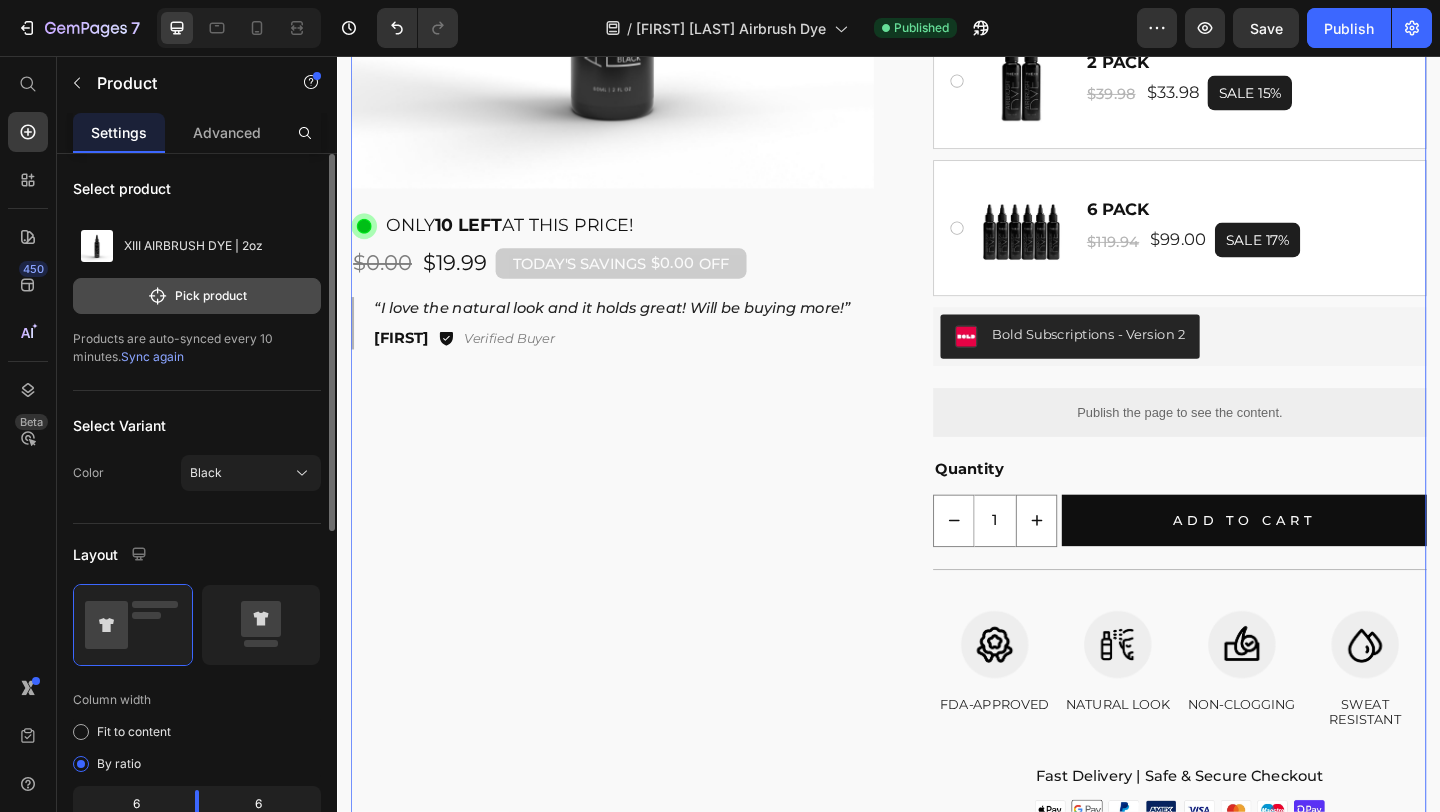 click on "Pick product" at bounding box center [197, 296] 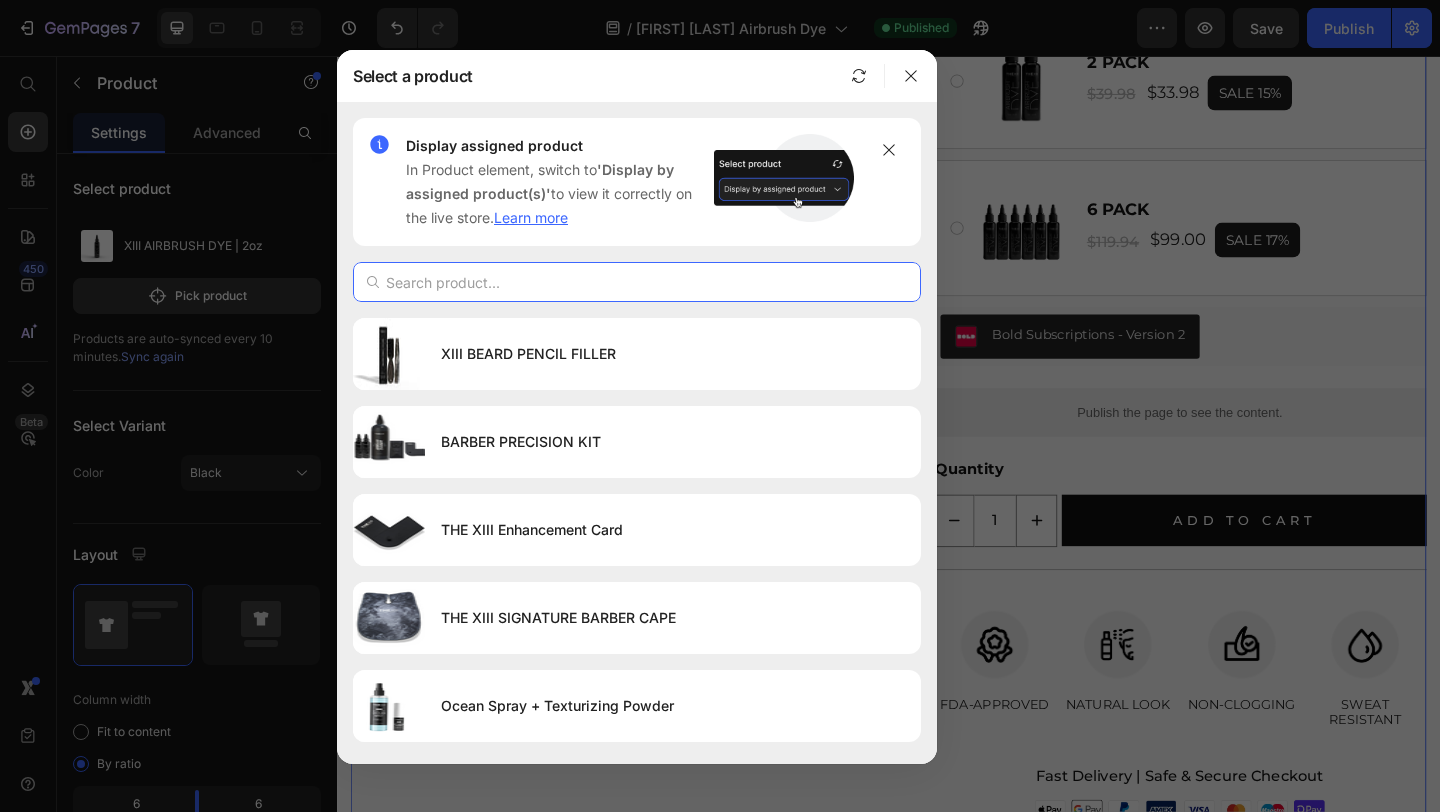 click at bounding box center [637, 282] 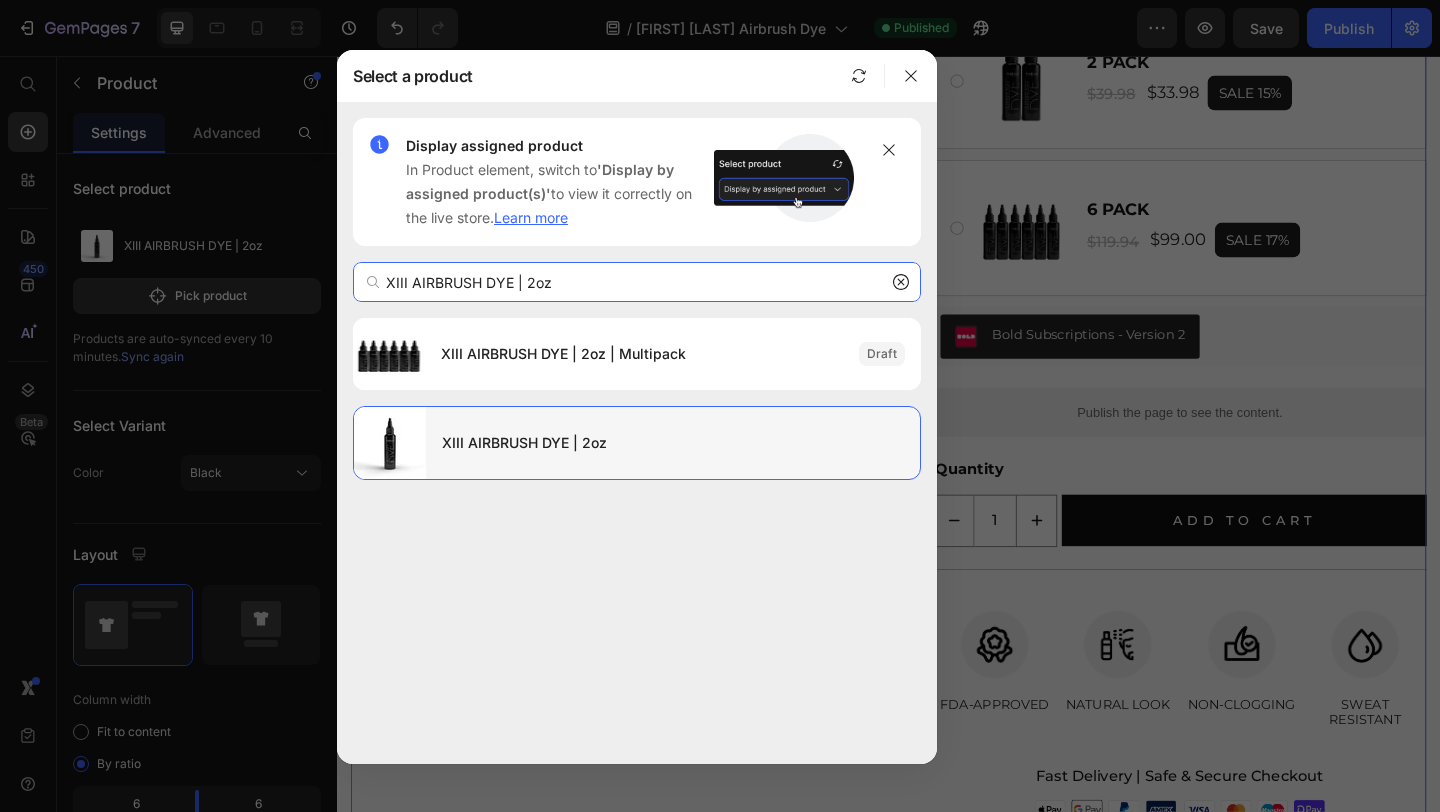 type on "XIII AIRBRUSH DYE | 2oz" 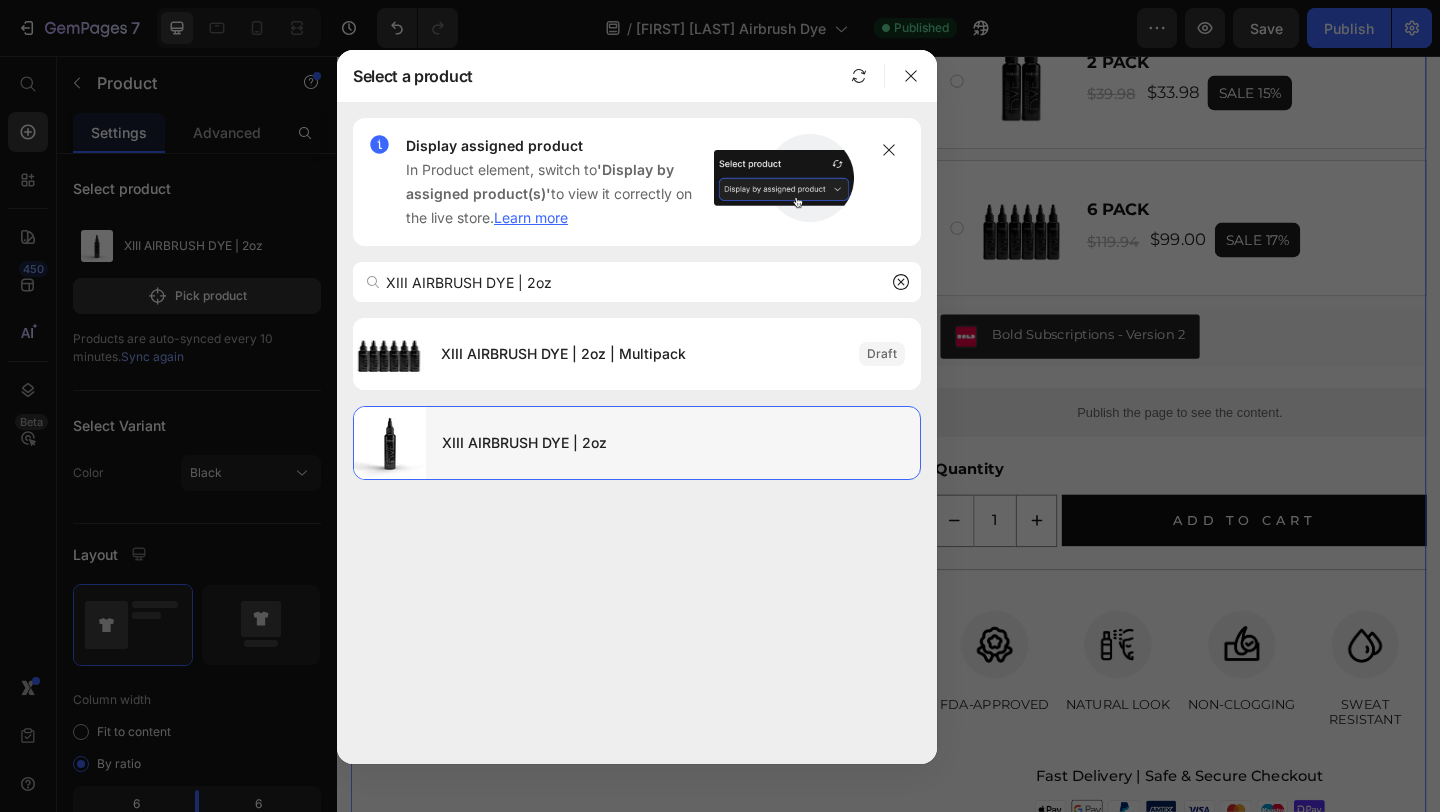 click on "XIII AIRBRUSH DYE | 2oz" at bounding box center [673, 443] 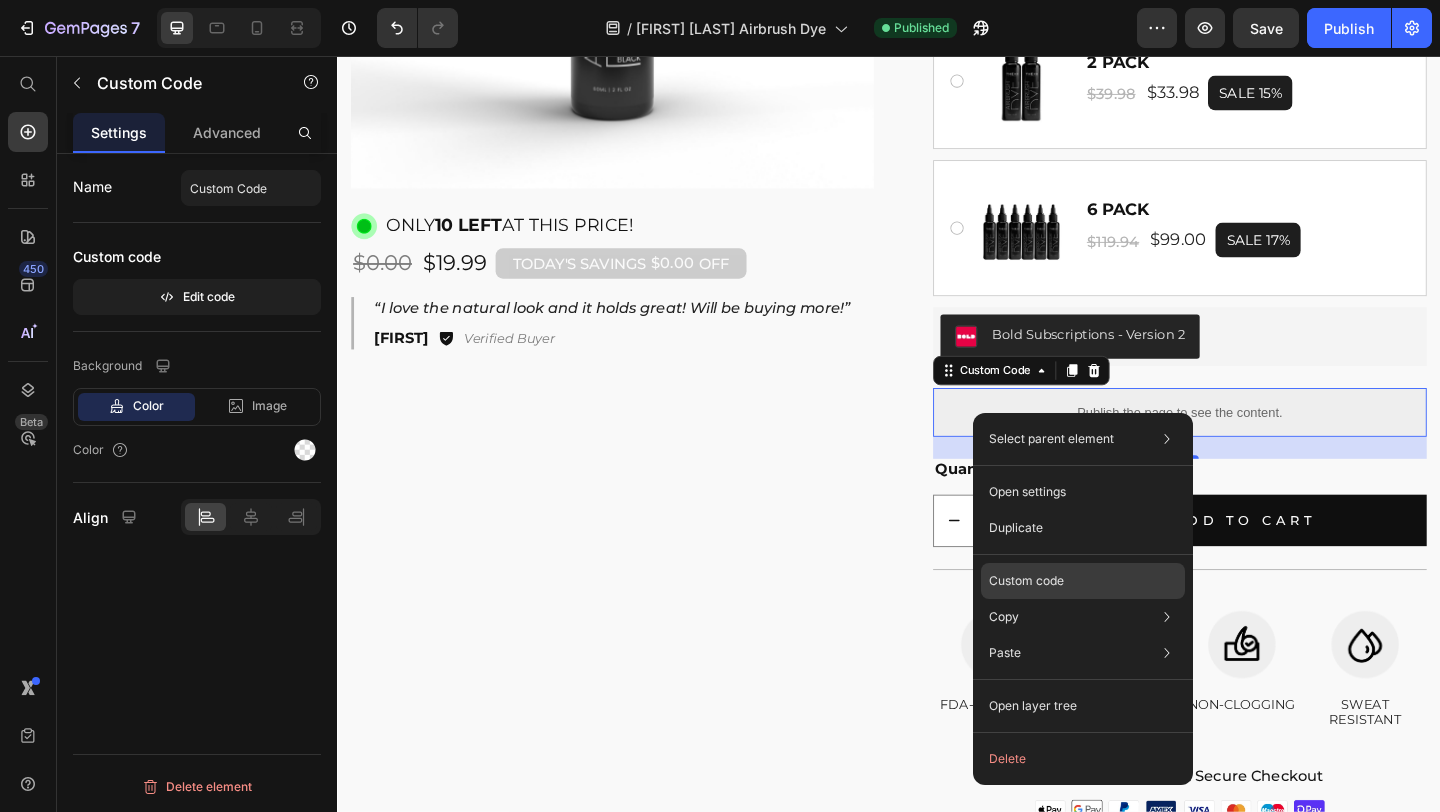 click on "Custom code" at bounding box center [1026, 581] 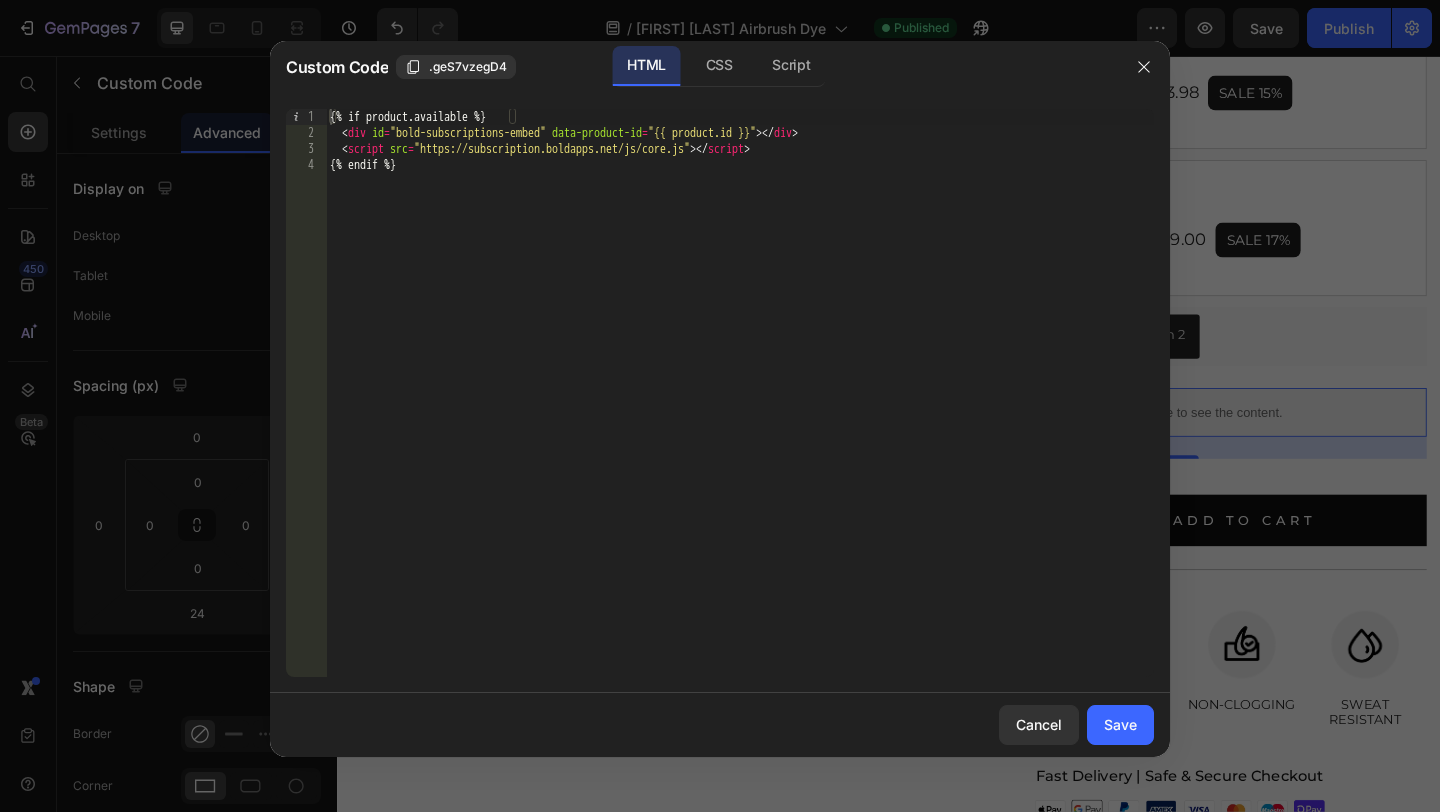 click on "{% if product.available %} <div id = "bold-subscriptions-embed" data-product-id = "{{ product.id }}"> </div> <script src = "https://subscription.boldapps.net/js/core.js"> </script> {% endif %}" at bounding box center [740, 409] 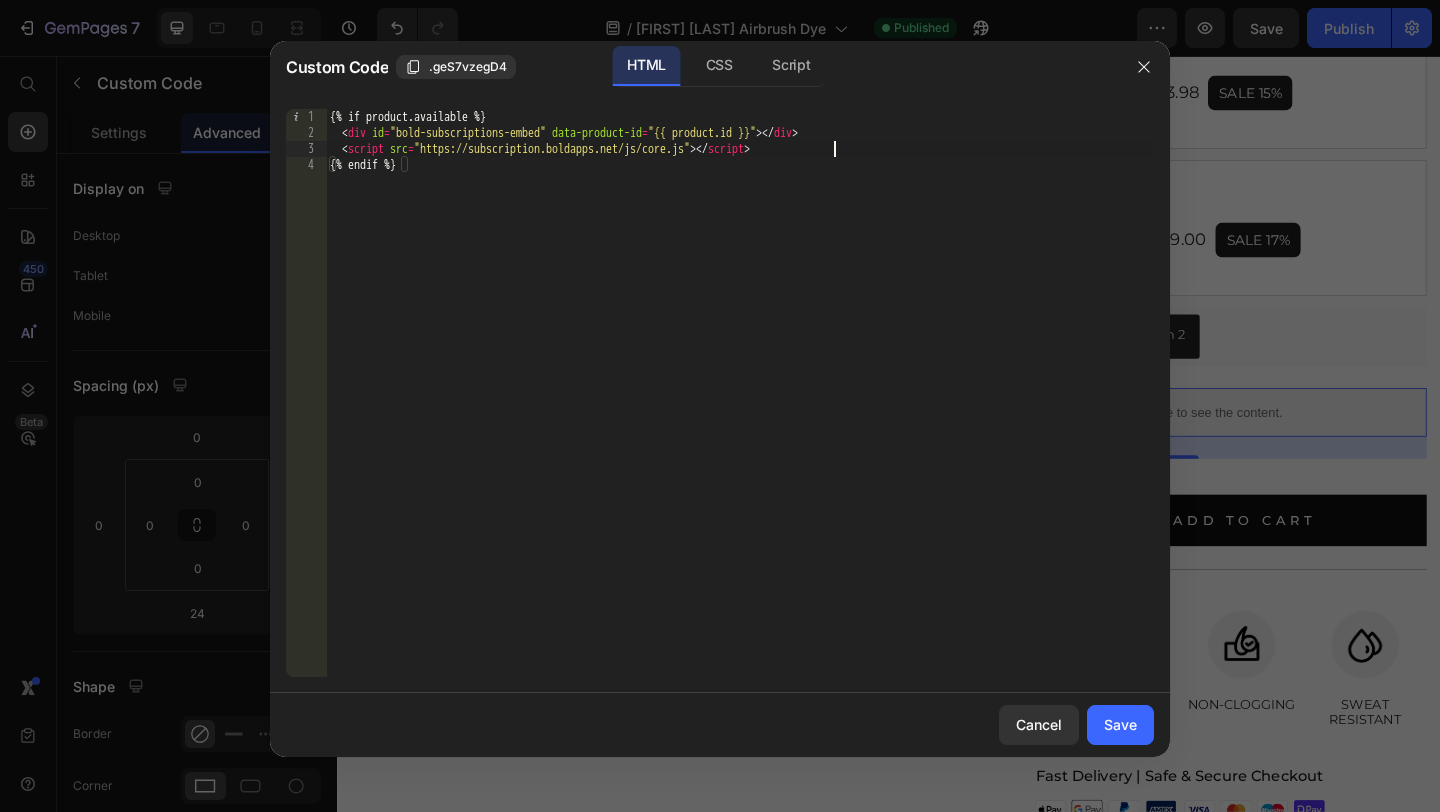click on "{% if product.available %} <div id = "bold-subscriptions-embed" data-product-id = "{{ product.id }}"> </div> <script src = "https://subscription.boldapps.net/js/core.js"> </script> {% endif %}" at bounding box center (740, 409) 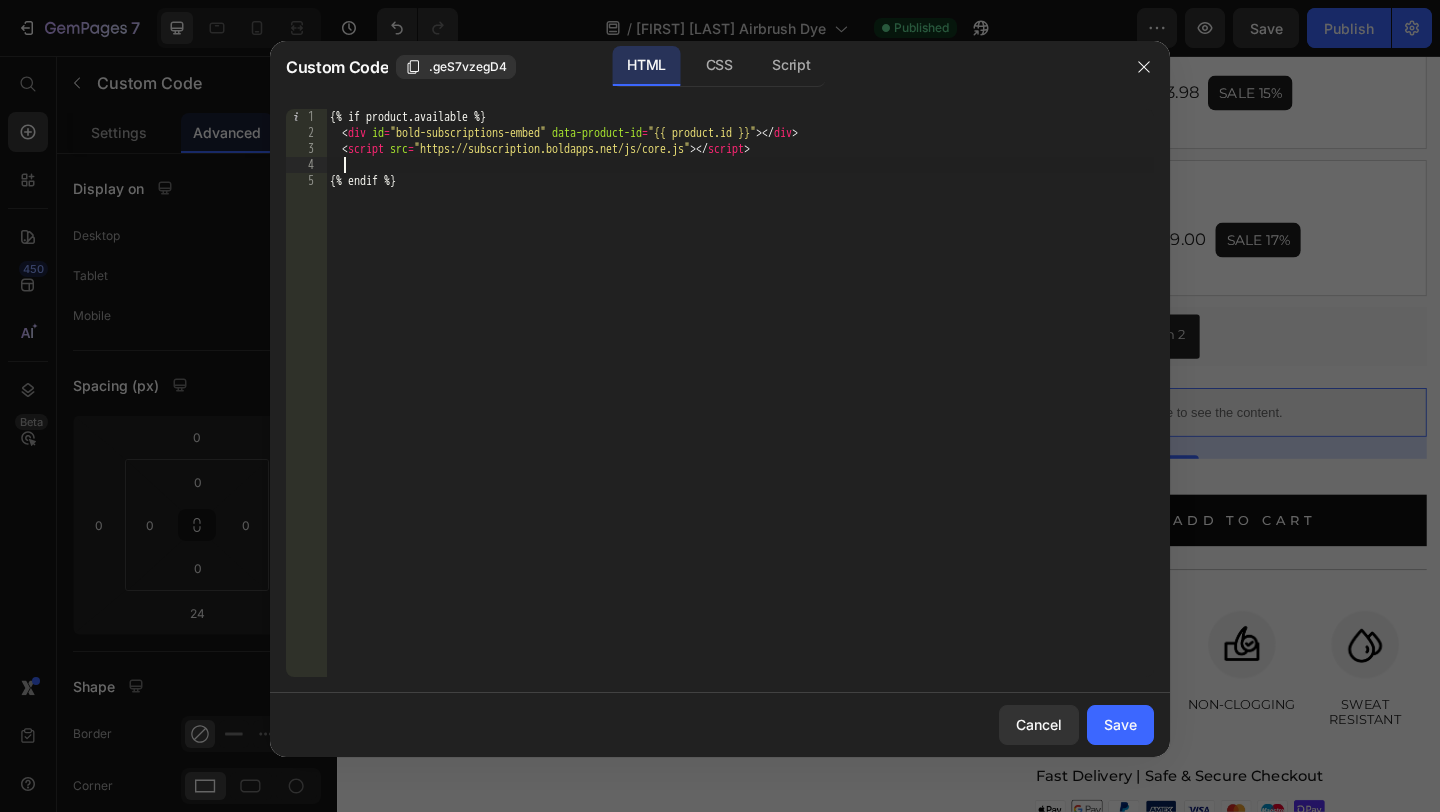 paste on "{% render 'bsub-widget' %}" 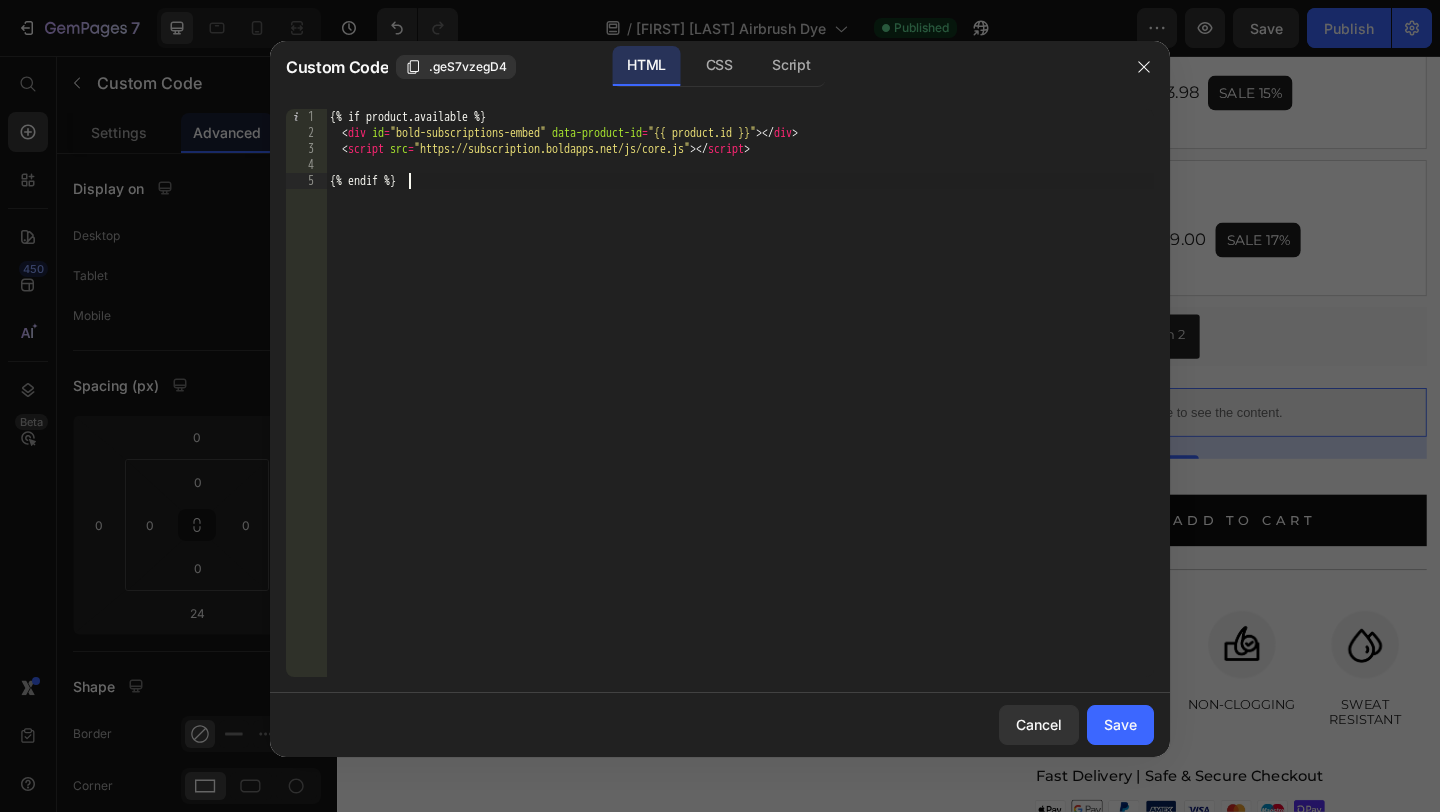 click on "{% if product.available %} <div id = "bold-subscriptions-embed" data-product-id = "{{ product.id }}"> </div> <script src = "https://subscription.boldapps.net/js/core.js"> </script> {% endif %}" at bounding box center [740, 409] 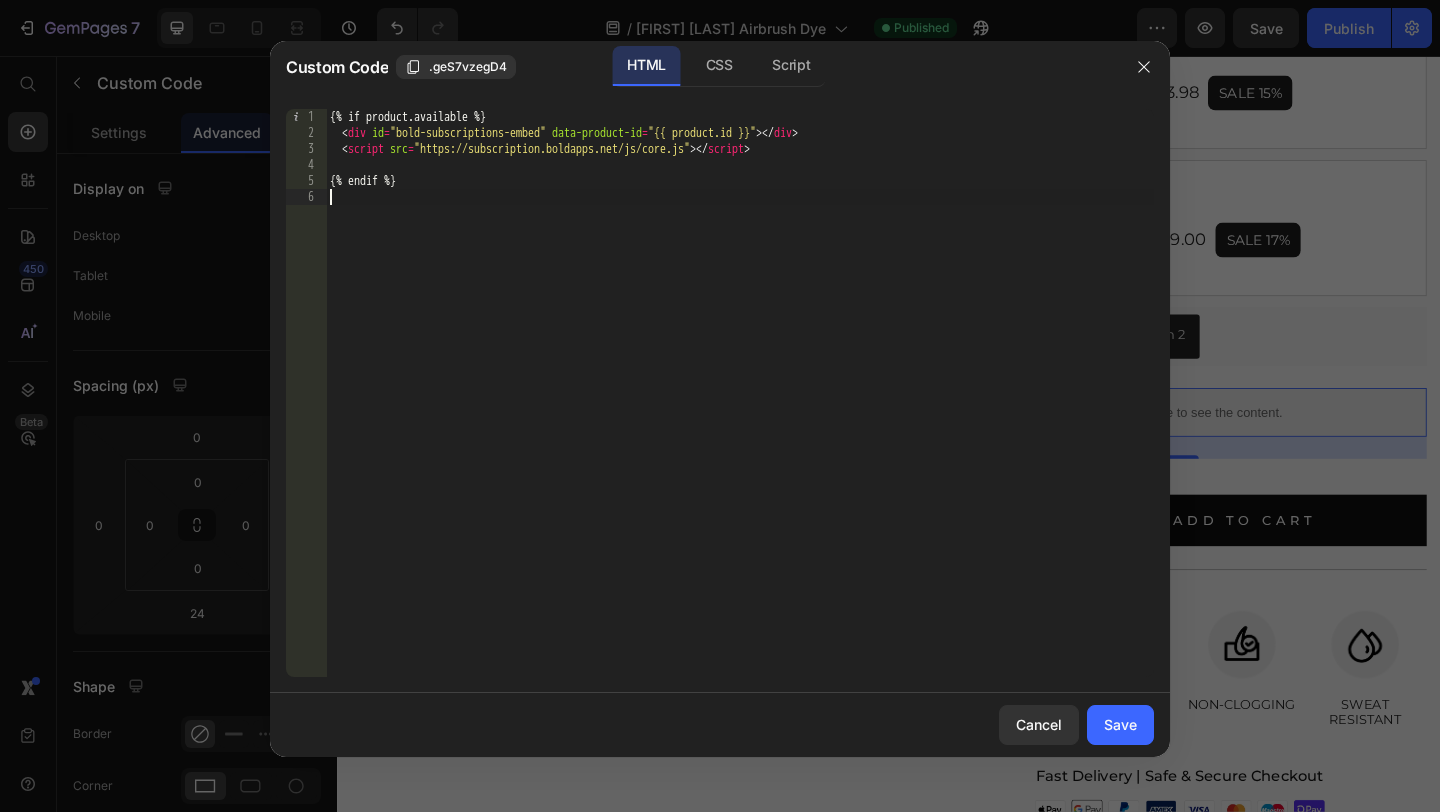 paste on "{% render 'bsub-widget' %}" 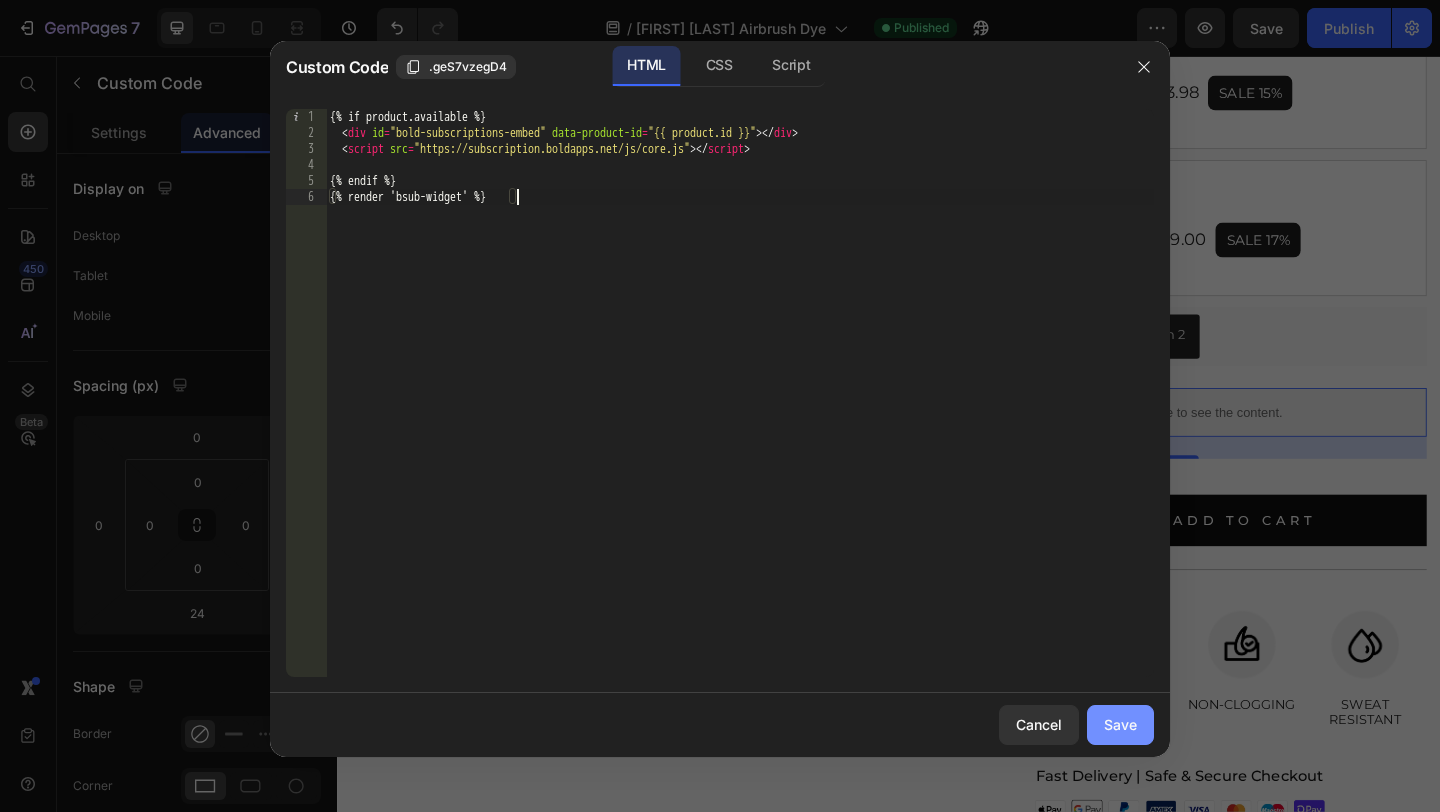 type on "{% render 'bsub-widget' %}" 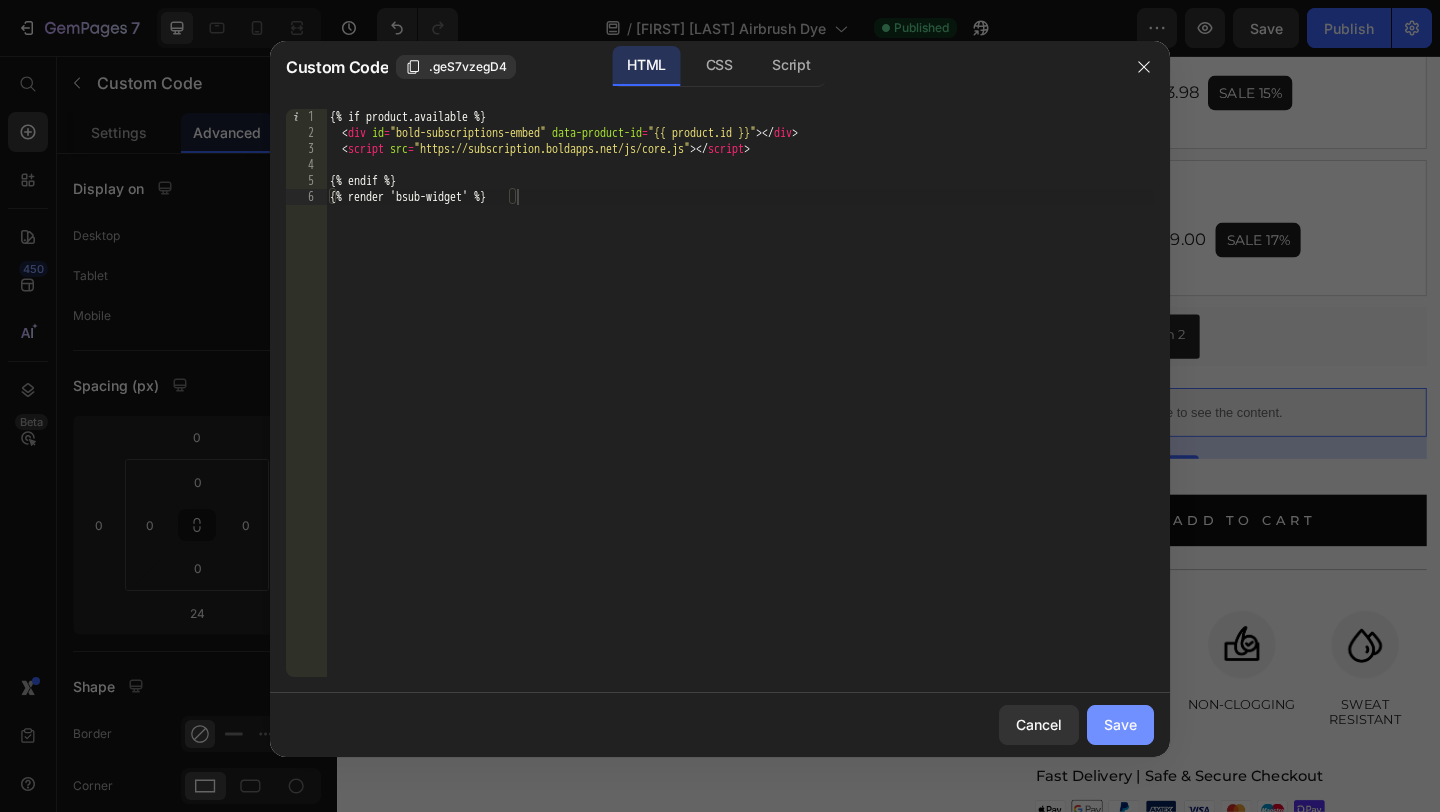 drag, startPoint x: 1116, startPoint y: 726, endPoint x: 991, endPoint y: 439, distance: 313.03995 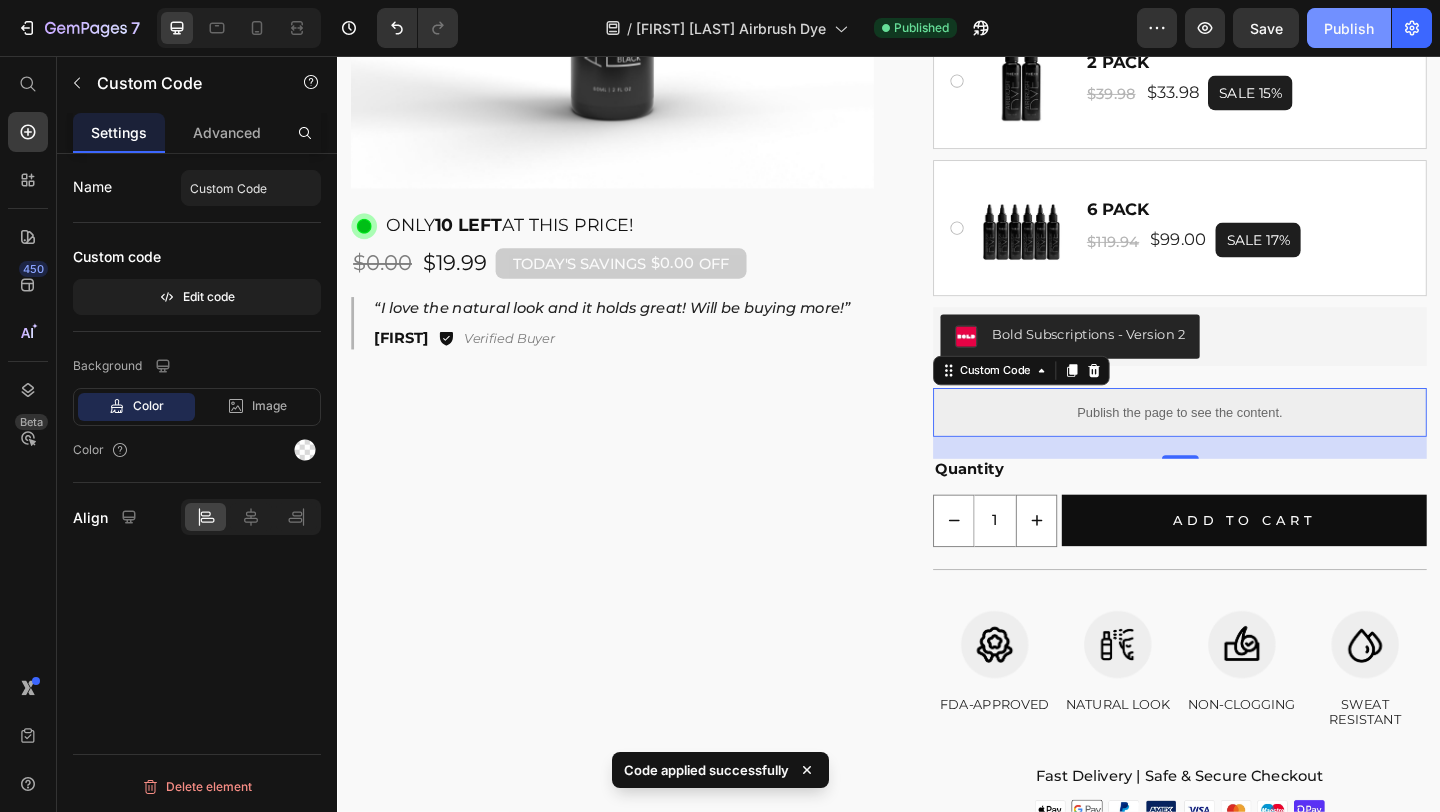 click on "Publish" 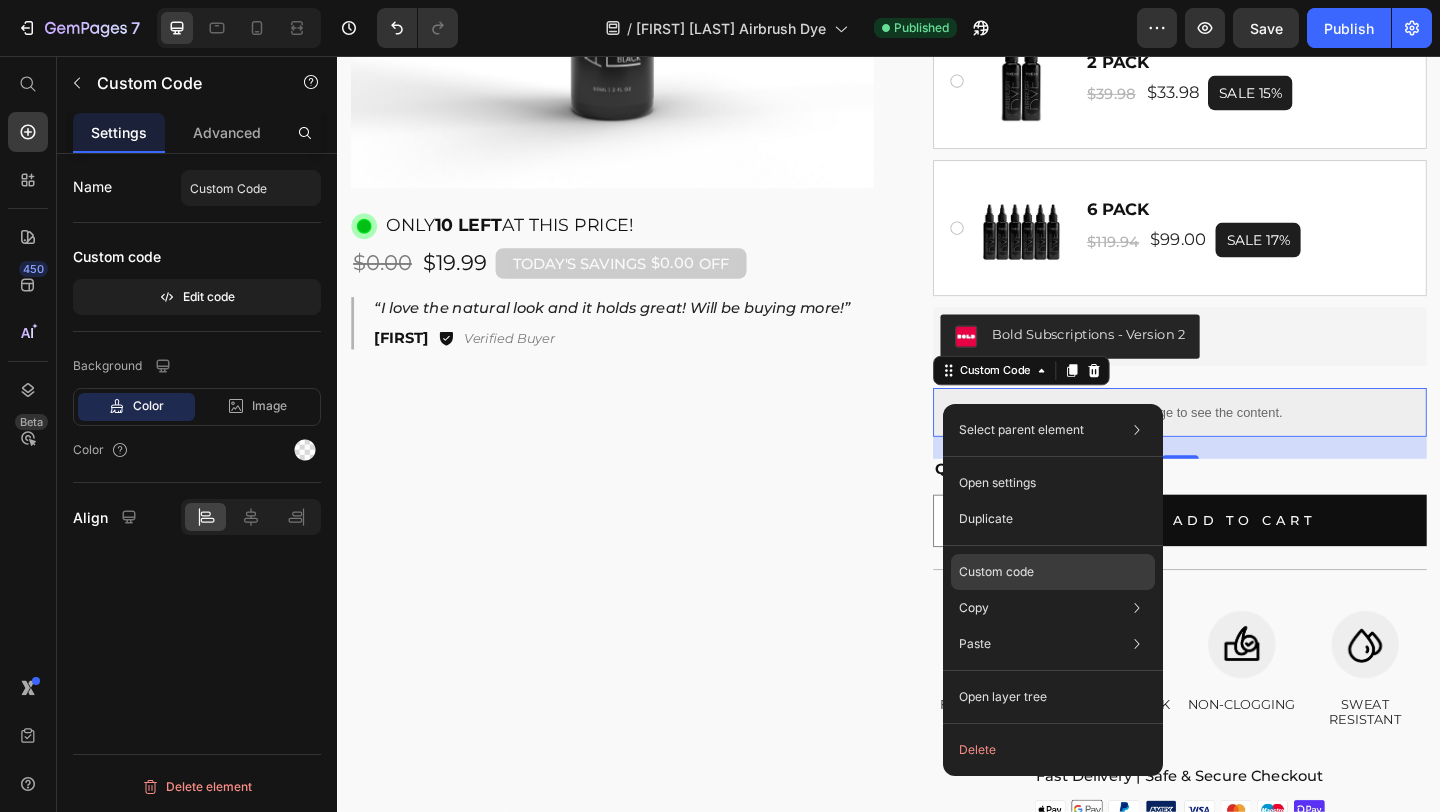 click on "Custom code" 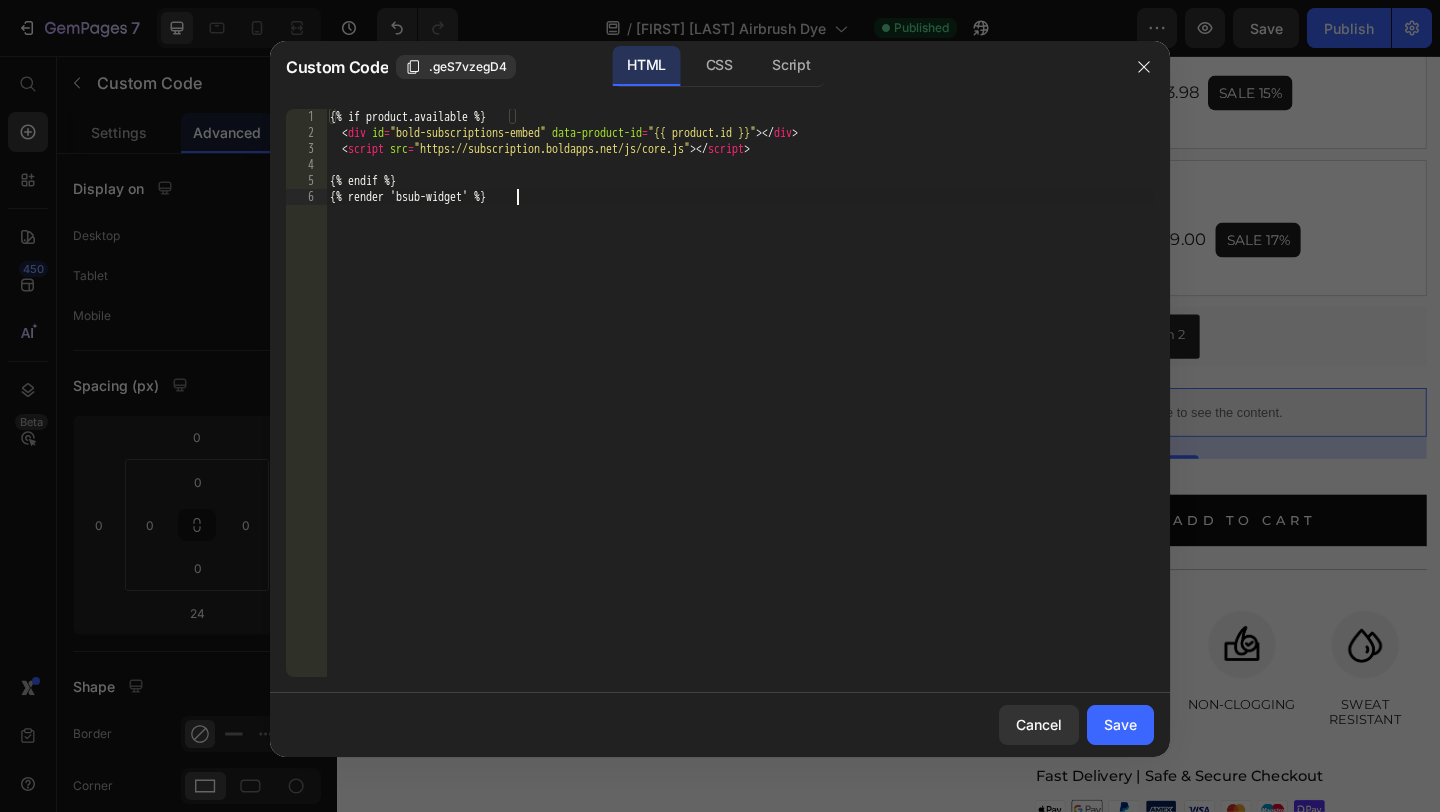 click on "{% if product.available %} <div id = "bold-subscriptions-embed" data-product-id = "{{ product.id }}"> </div> <script src = "https://subscription.boldapps.net/js/core.js"> </script> {% endif %} {% render 'bsub-widget' %}" at bounding box center (740, 409) 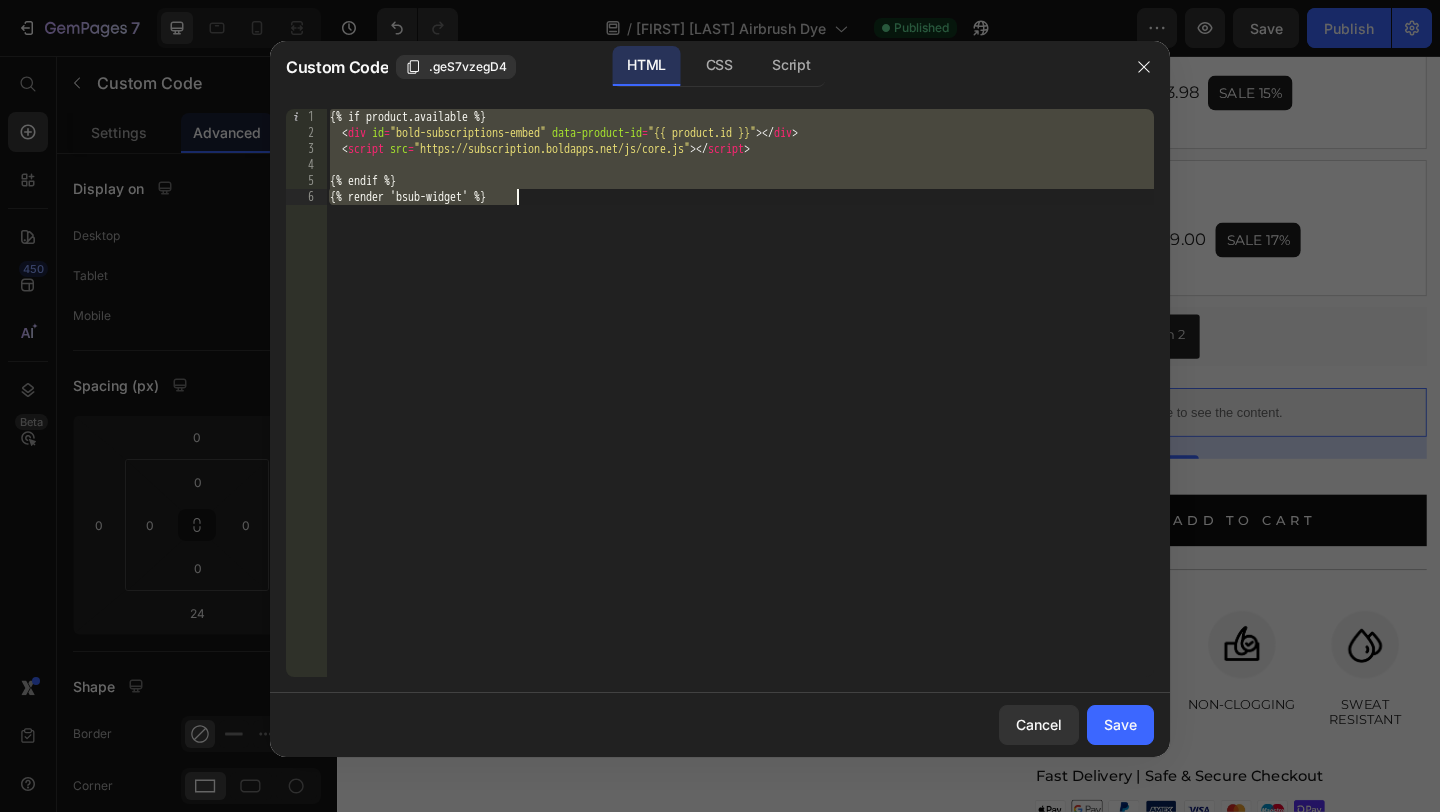 paste 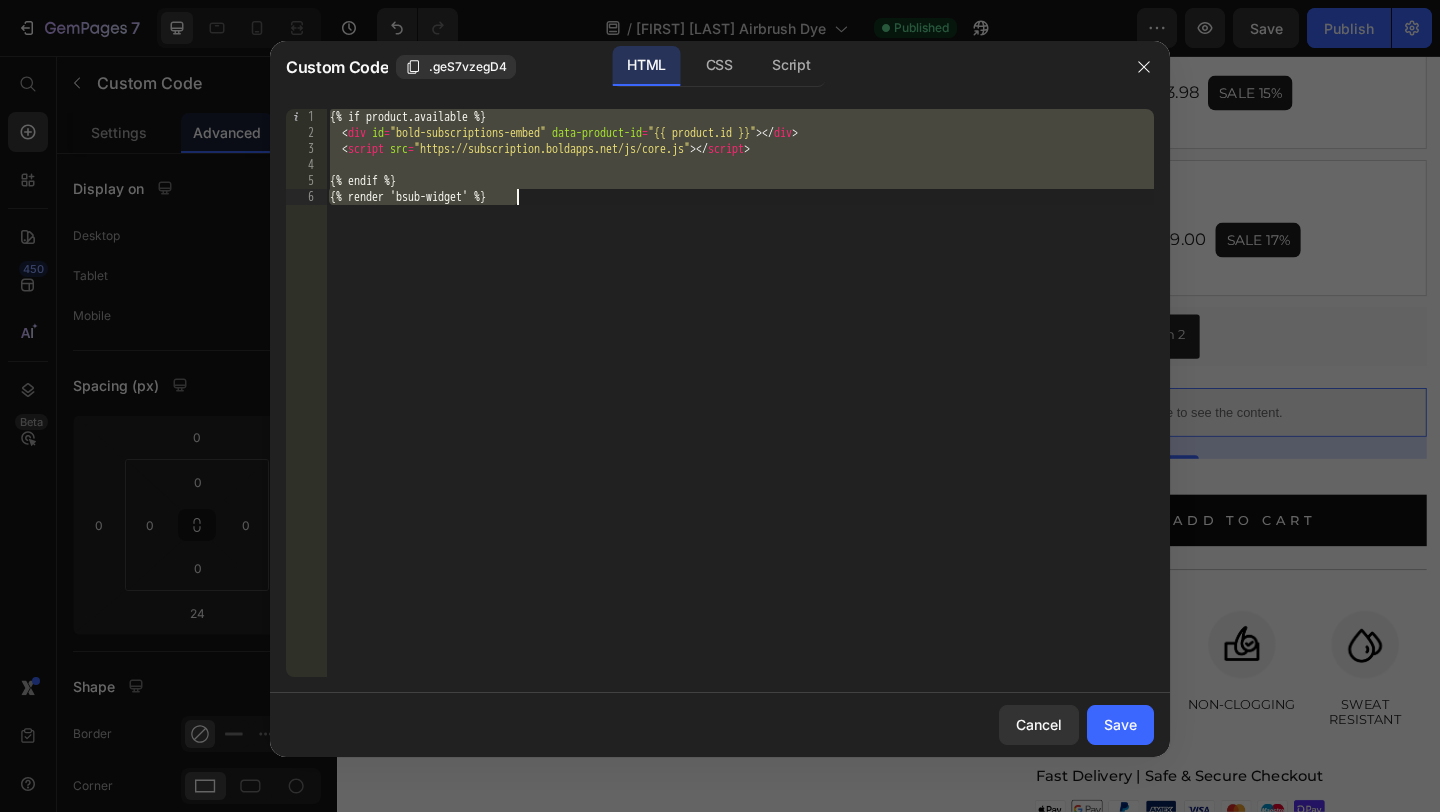 type on "{% endif %}" 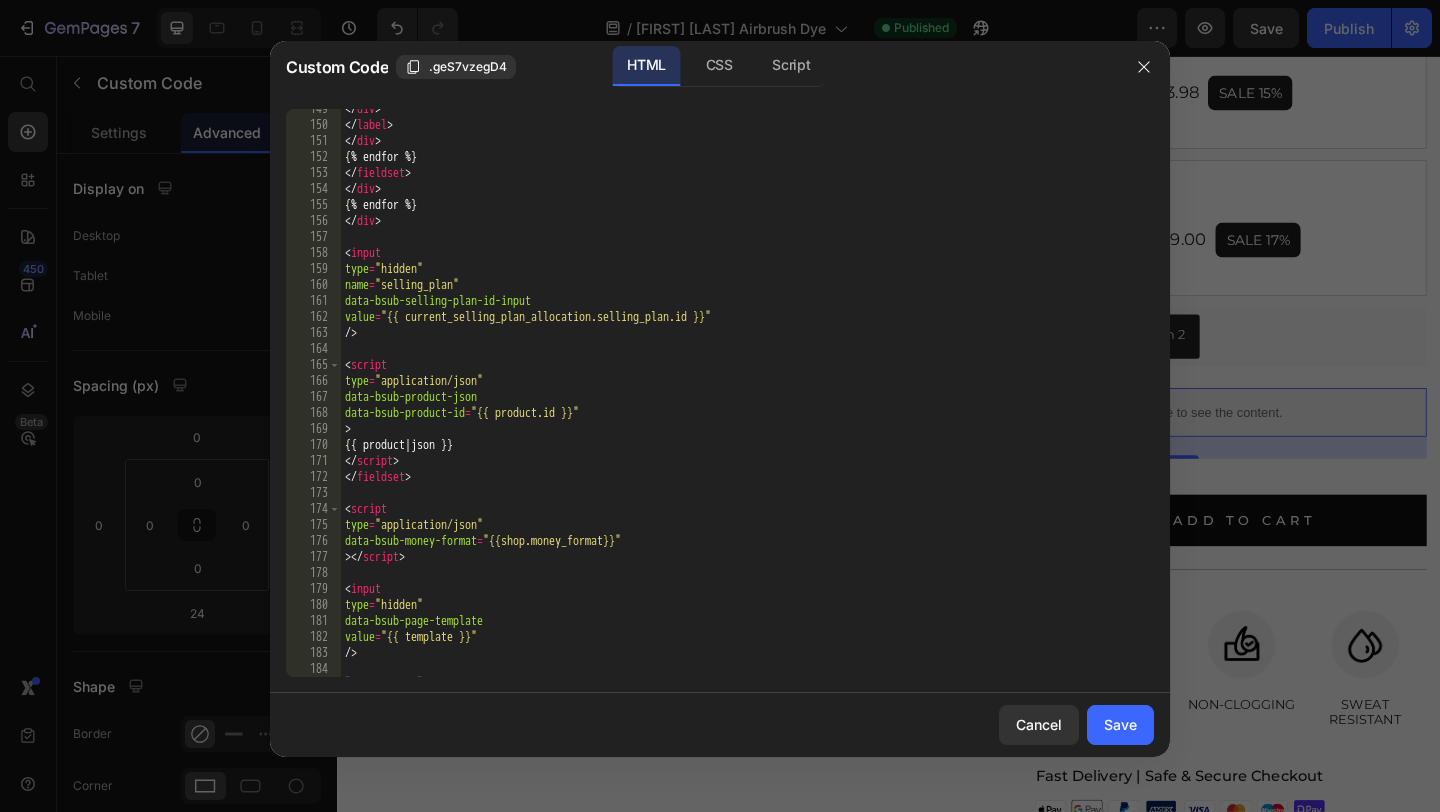 scroll, scrollTop: 2840, scrollLeft: 0, axis: vertical 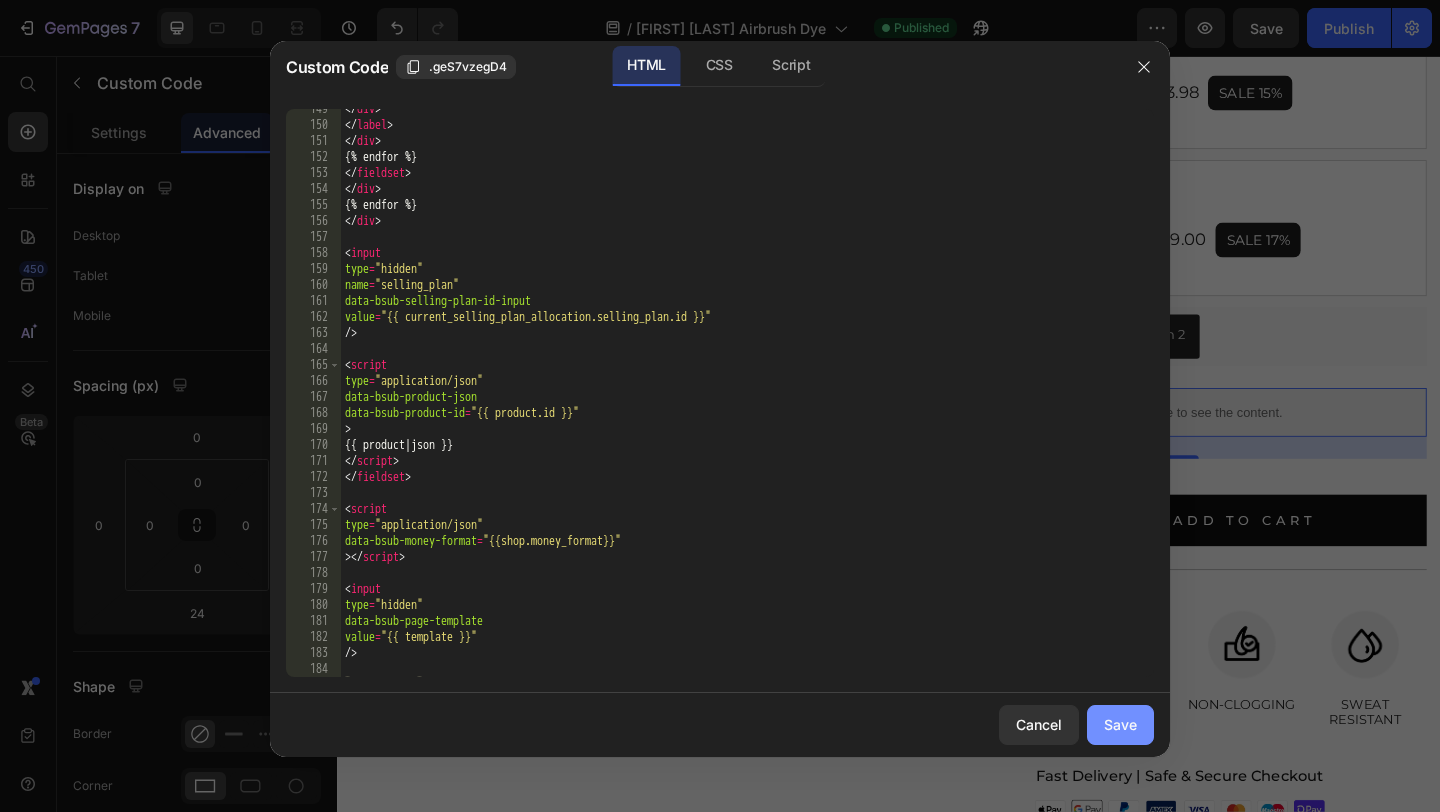 click on "Save" at bounding box center (1120, 724) 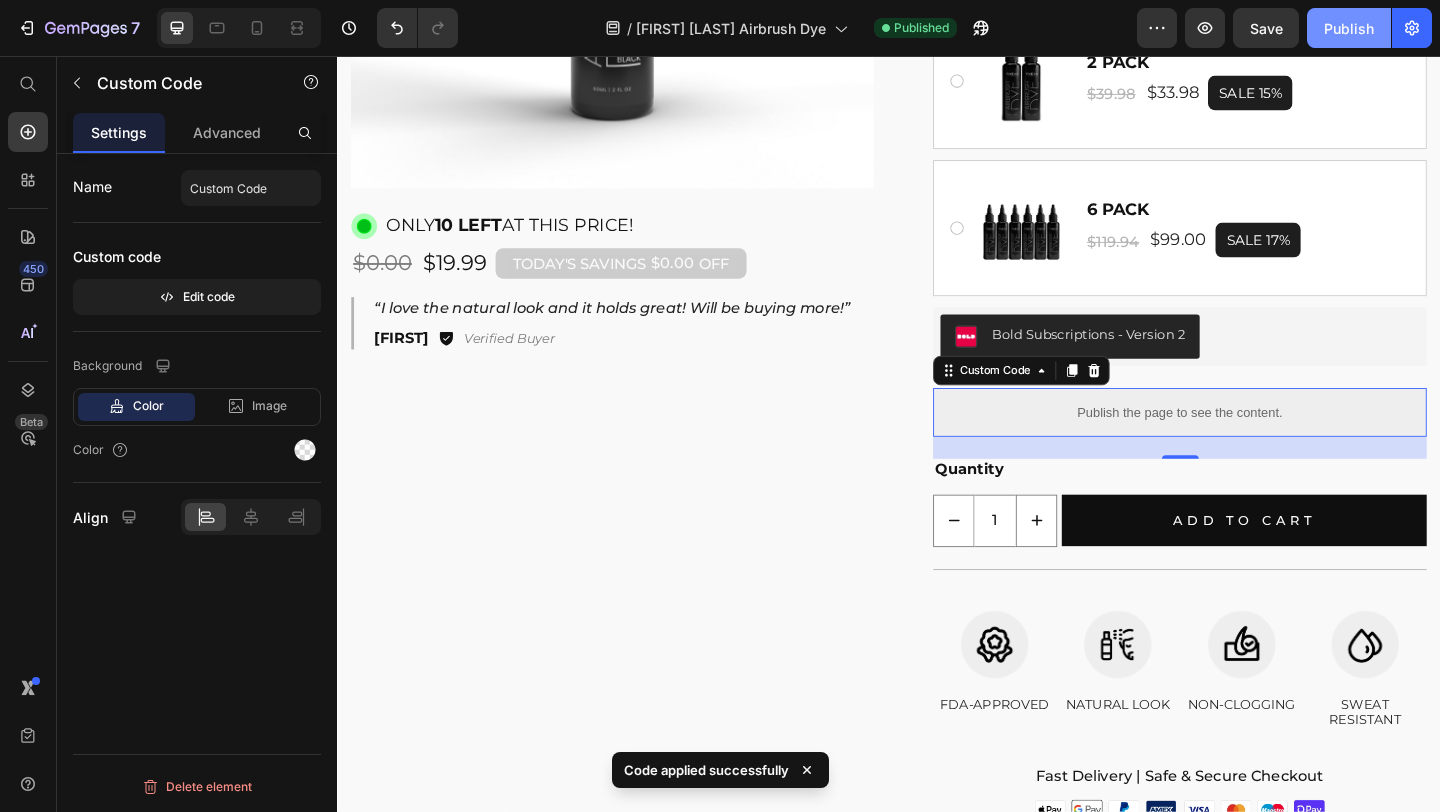 click on "Publish" 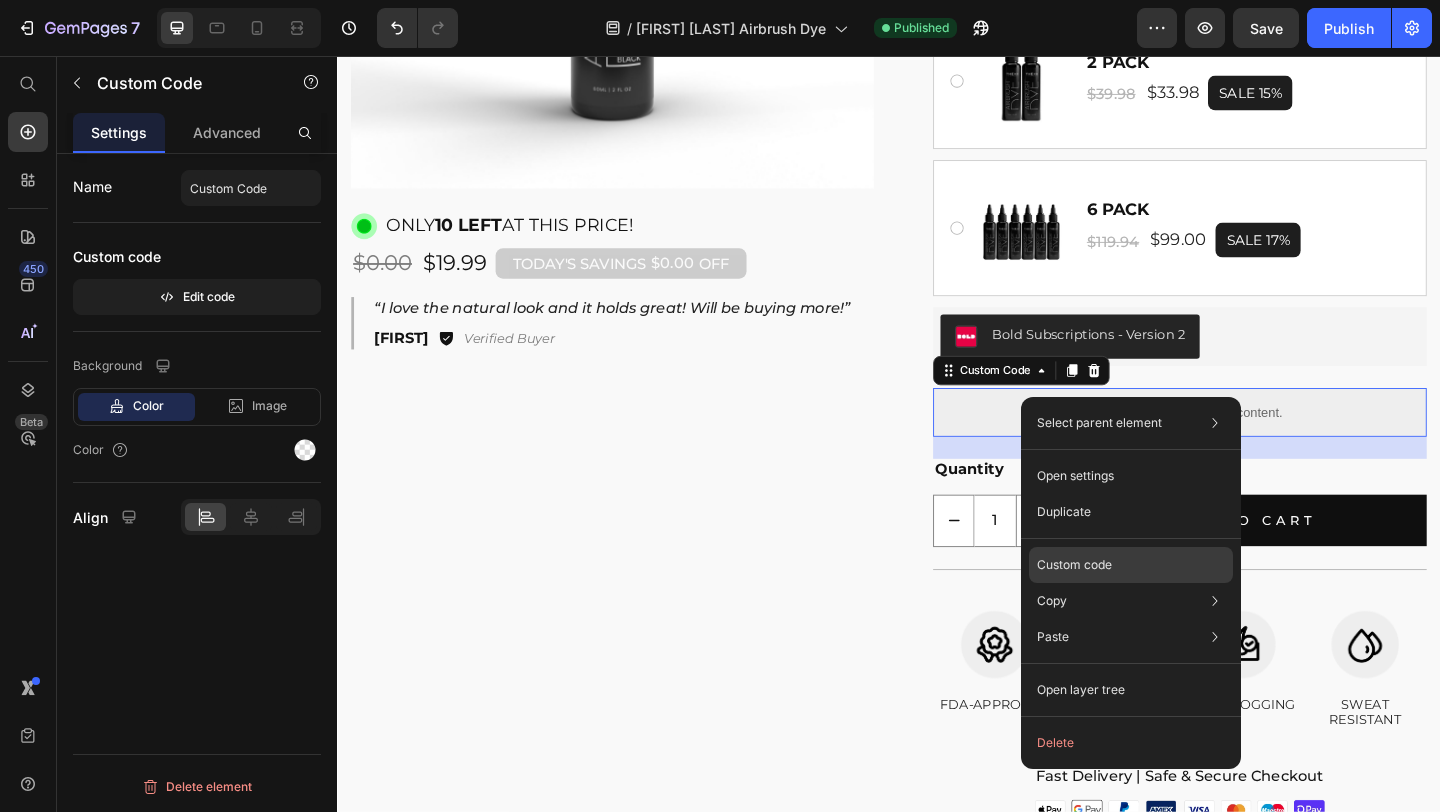 click on "Custom code" at bounding box center (1074, 565) 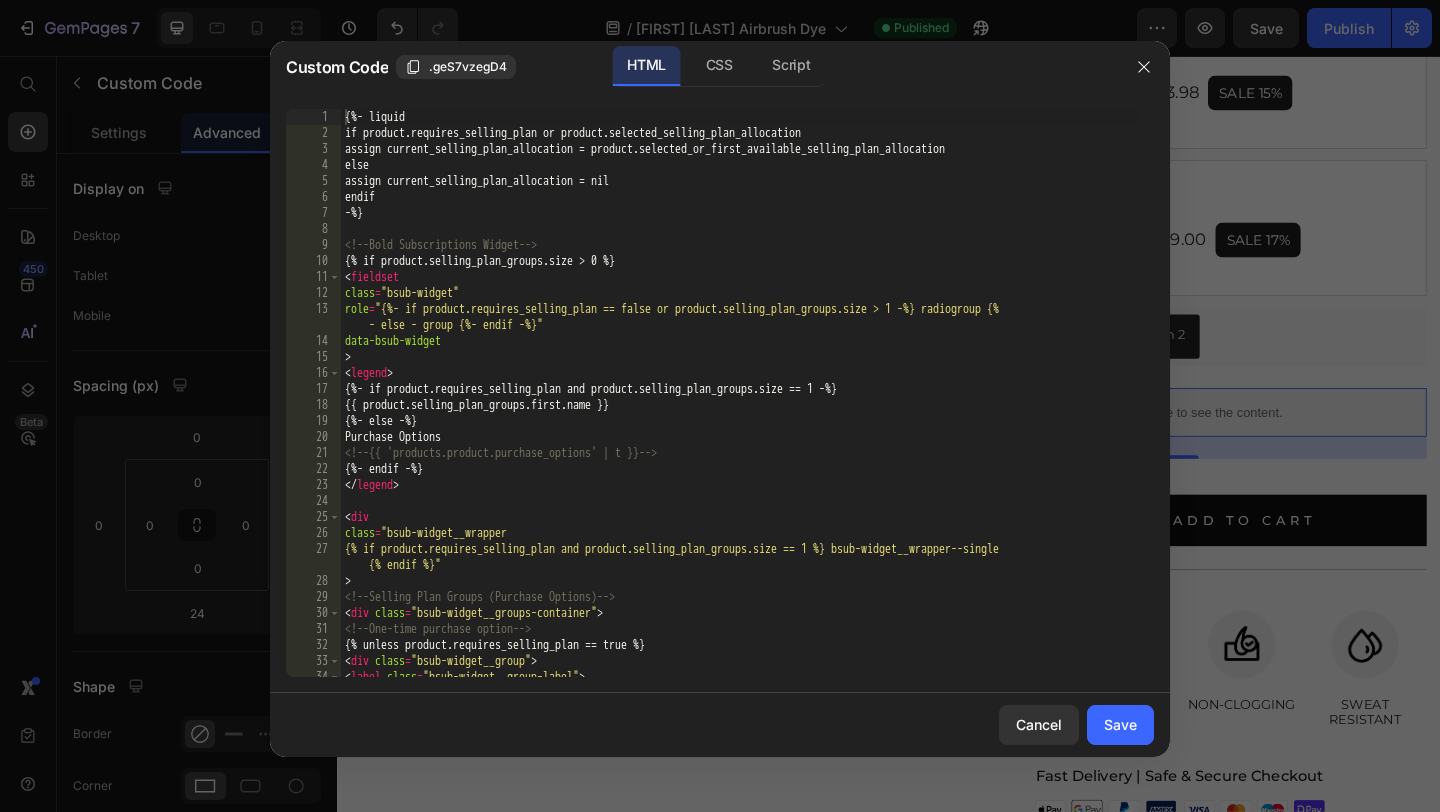 click on "{%- liquid if product.requires_selling_plan or product.selected_selling_plan_allocation assign current_selling_plan_allocation = product.selected_or_first_available_selling_plan_allocation else assign current_selling_plan_allocation = nil endif -%} <!--  Bold Subscriptions Widget  --> {% if product.selling_plan_groups.size > 0 %} <fieldset class = "bsub-widget" role = "{%- if product.requires_selling_plan == false or product.selling_plan_groups.size > 1 -%} radiogroup {%     - else -%} group {%- endif -%}" data-bsub-widget> <legend> {%- if product.requires_selling_plan and product.selling_plan_groups.size == 1 -%} {{ product.selling_plan_groups.first.name }} {%- else -%} Purchase Options <!--  {{ 'products.product.purchase_options' | t }}  --> {%- endif -%} </legend> <div class = "bsub-widget__wrapper {% if product.requires_selling_plan and product.selling_plan_groups.size == 1 %} bsub-widget__wrapper--single     {% endif %}" > <!--  Selling Plan Groups (Purchase Options)  --> <div class" at bounding box center [740, 409] 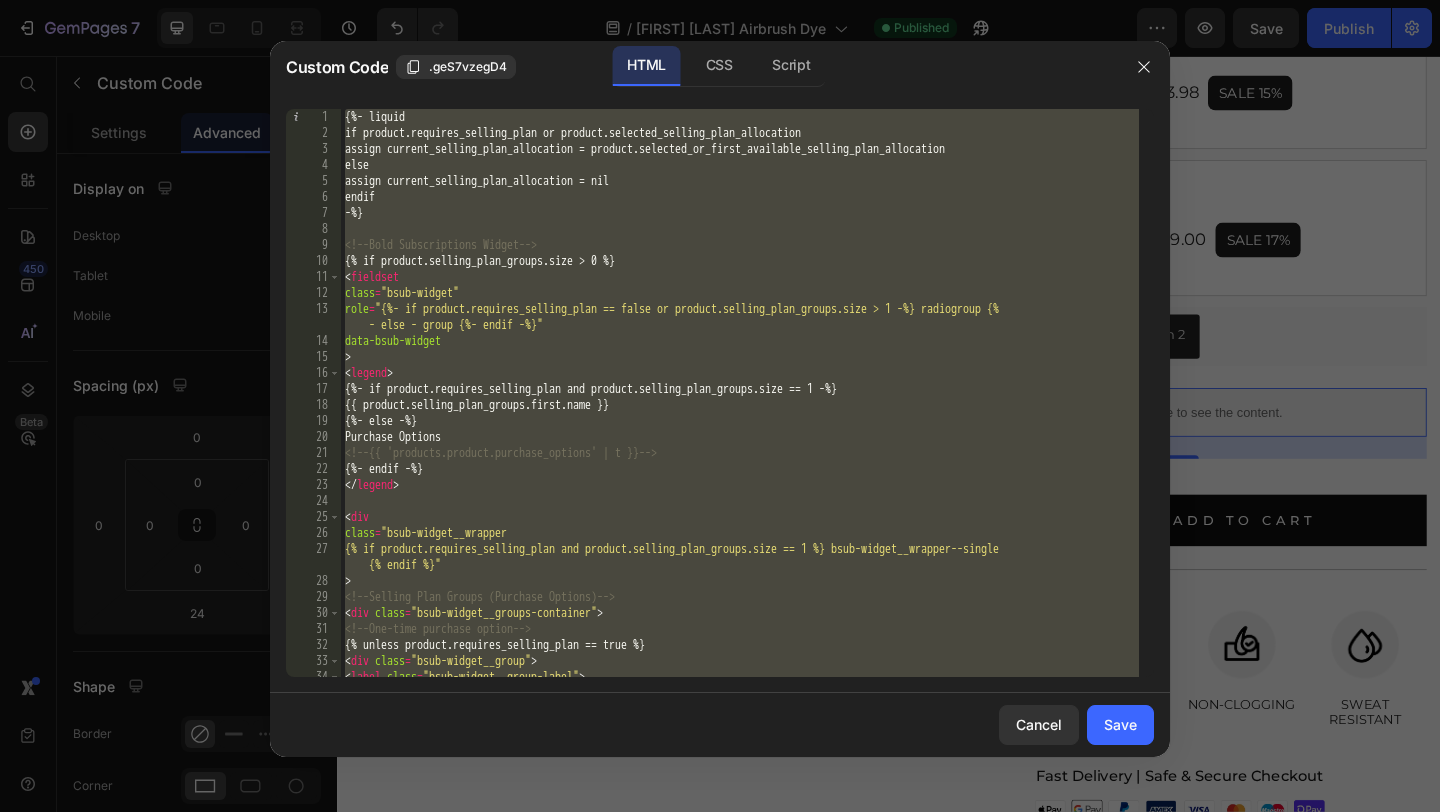 paste on "<div id="bsub-widget" data-product-id="{{ product.id }}"></div>" 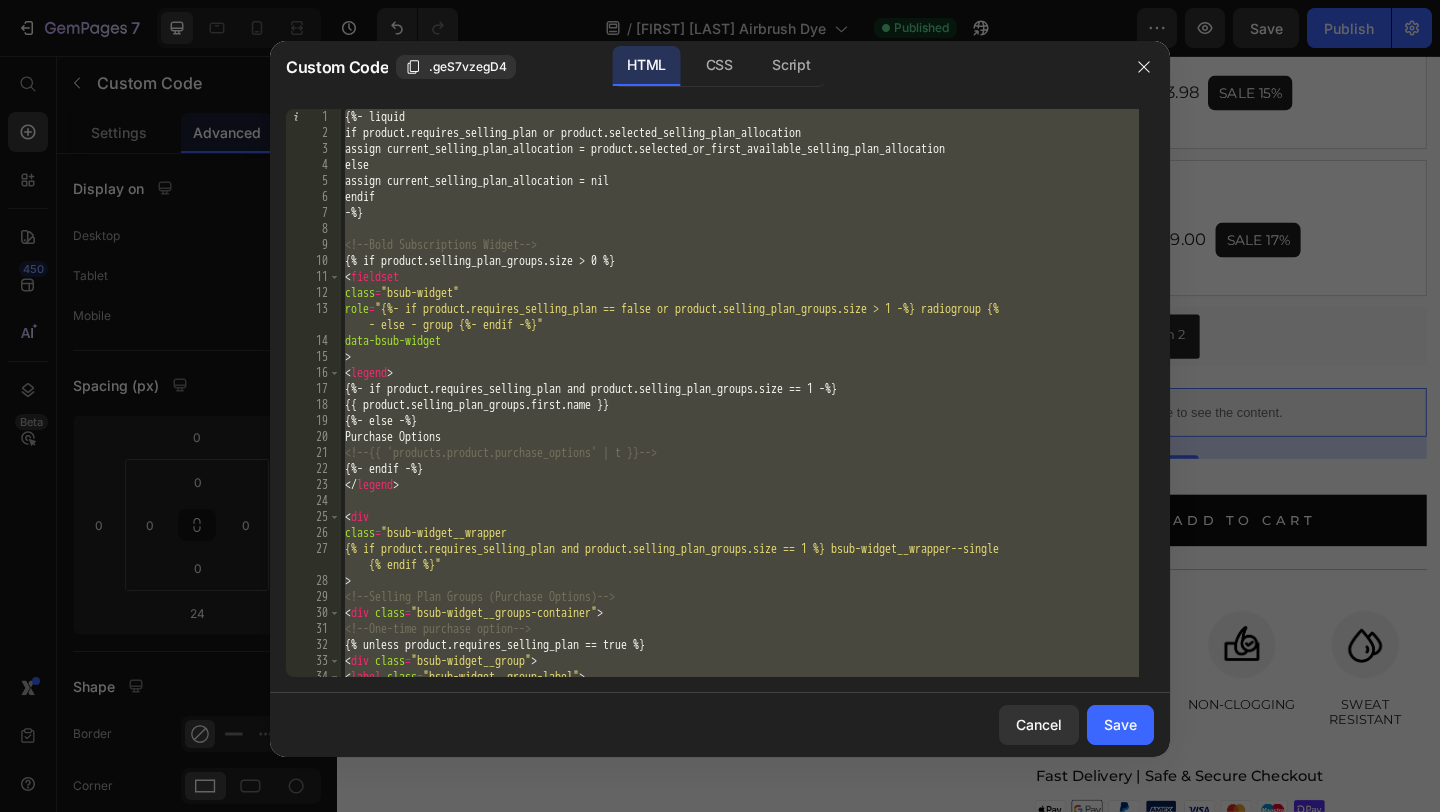 type on "<div id="bsub-widget" data-product-id="{{ product.id }}"></div>" 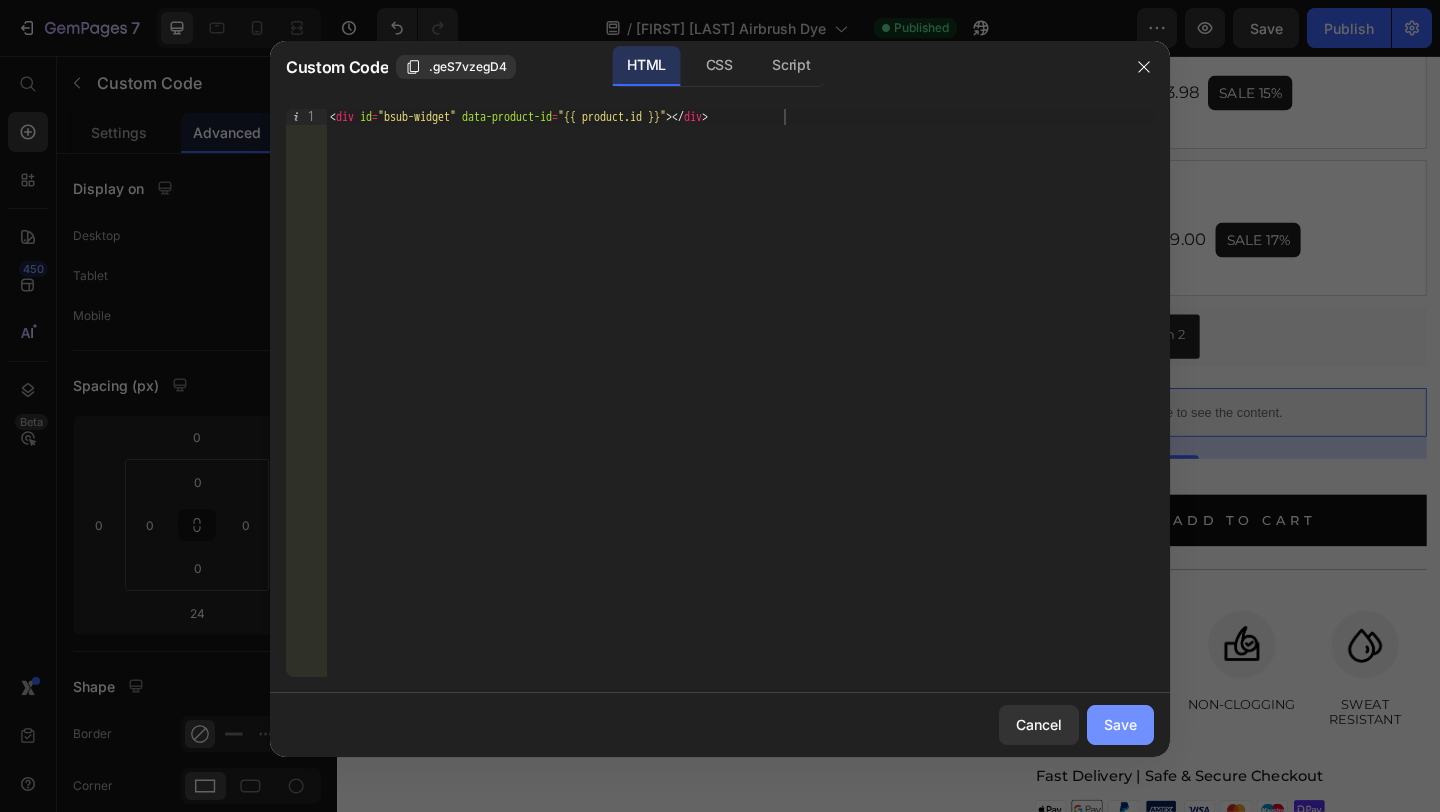 click on "Save" at bounding box center [1120, 724] 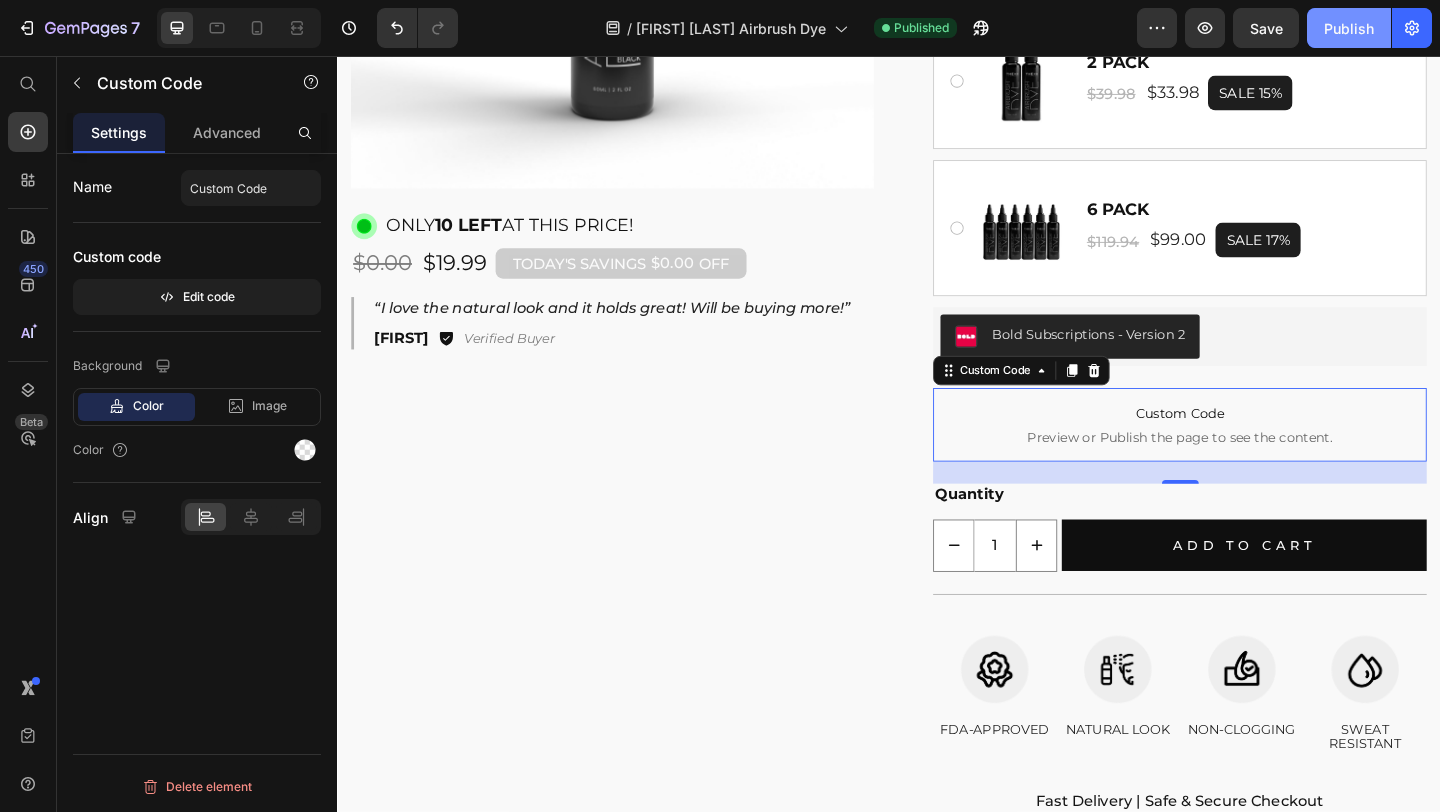 click on "Publish" at bounding box center (1349, 28) 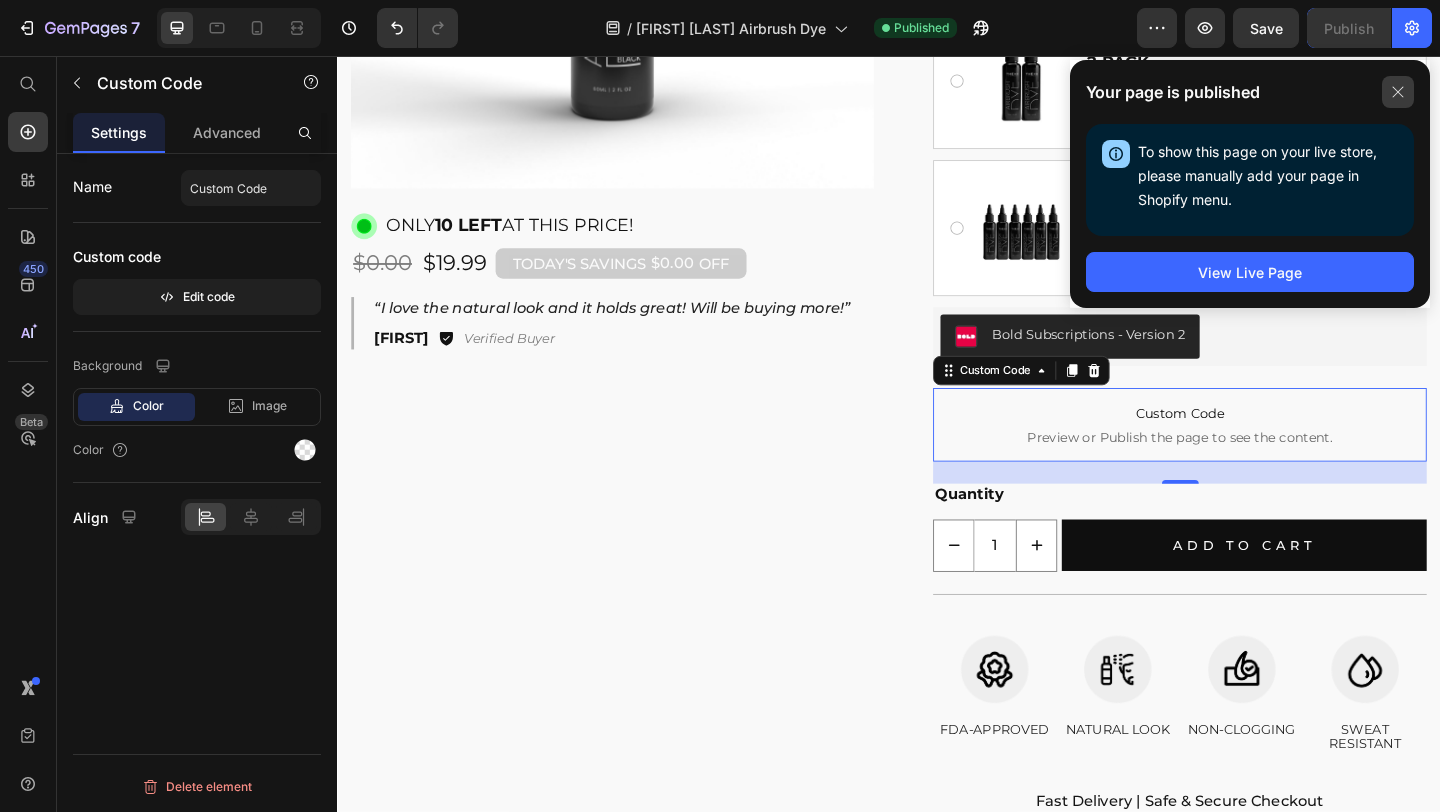 click 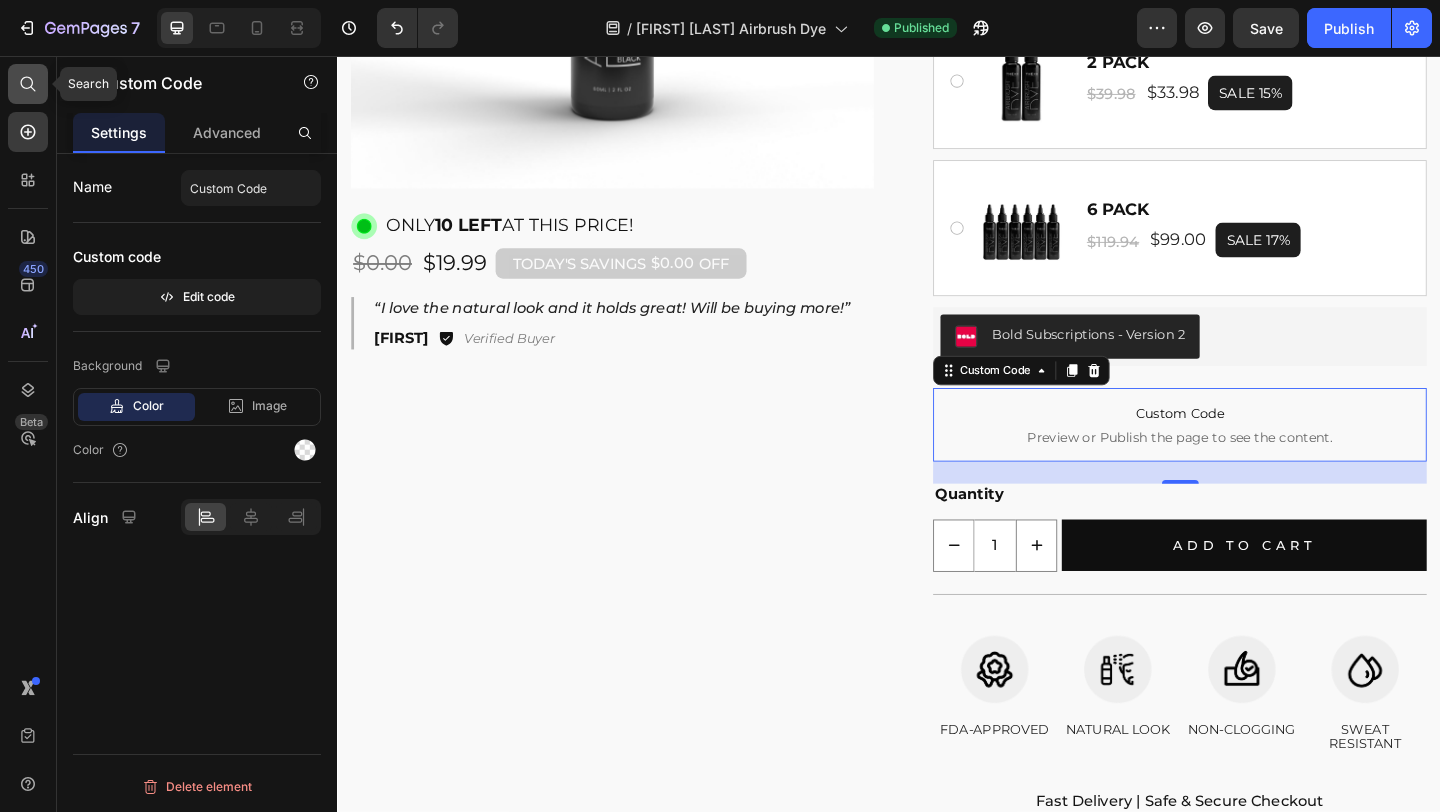 click 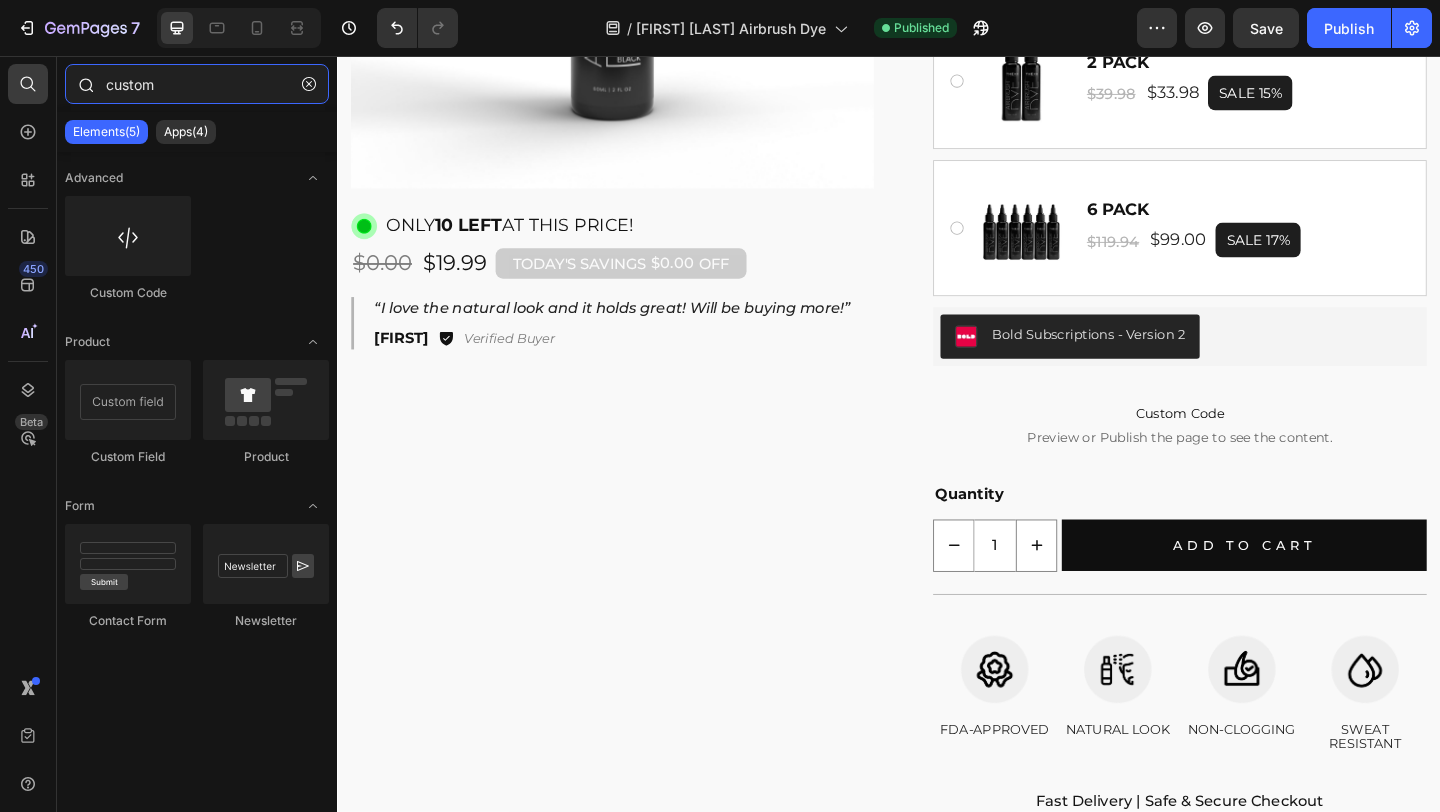 click on "custom" at bounding box center (197, 84) 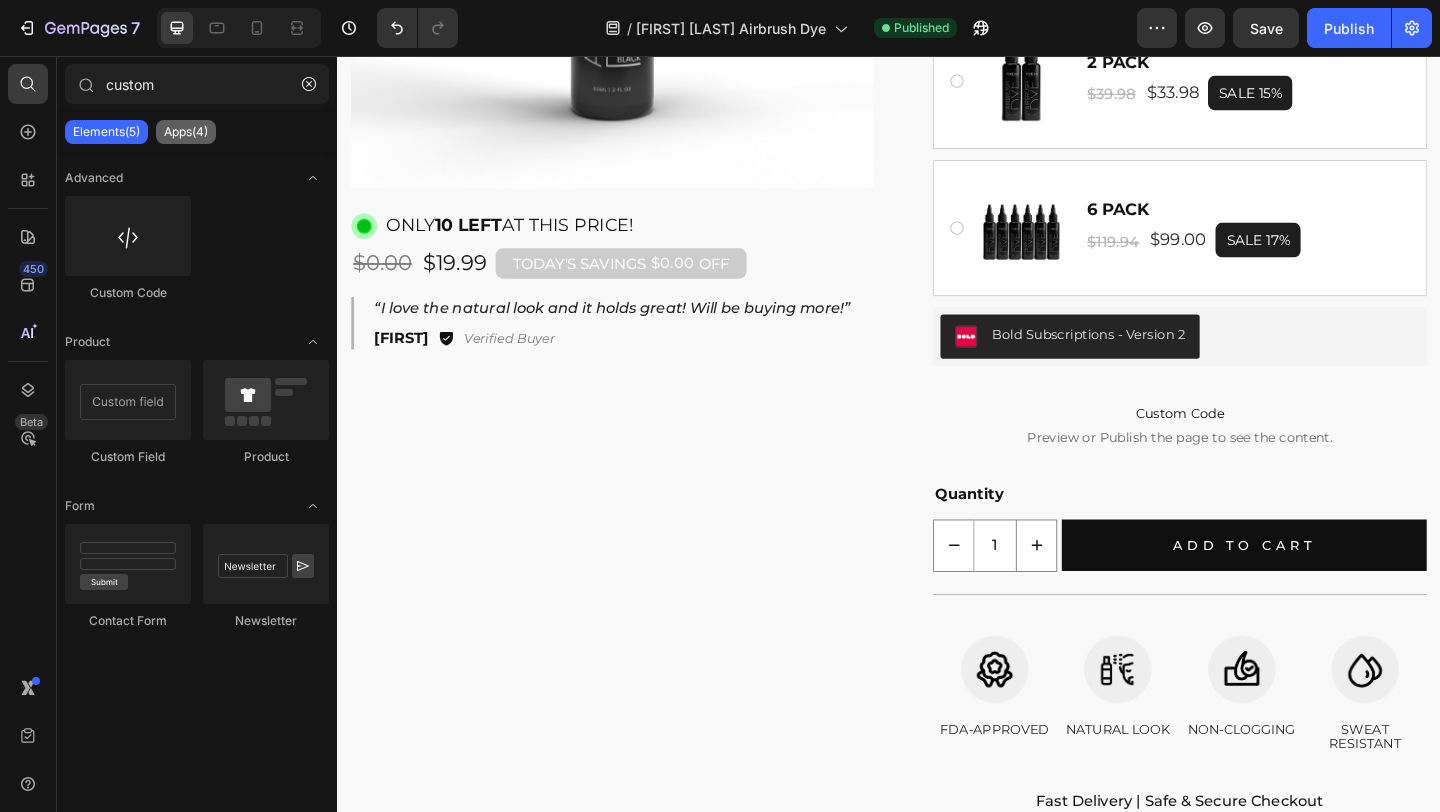 click on "Apps(4)" 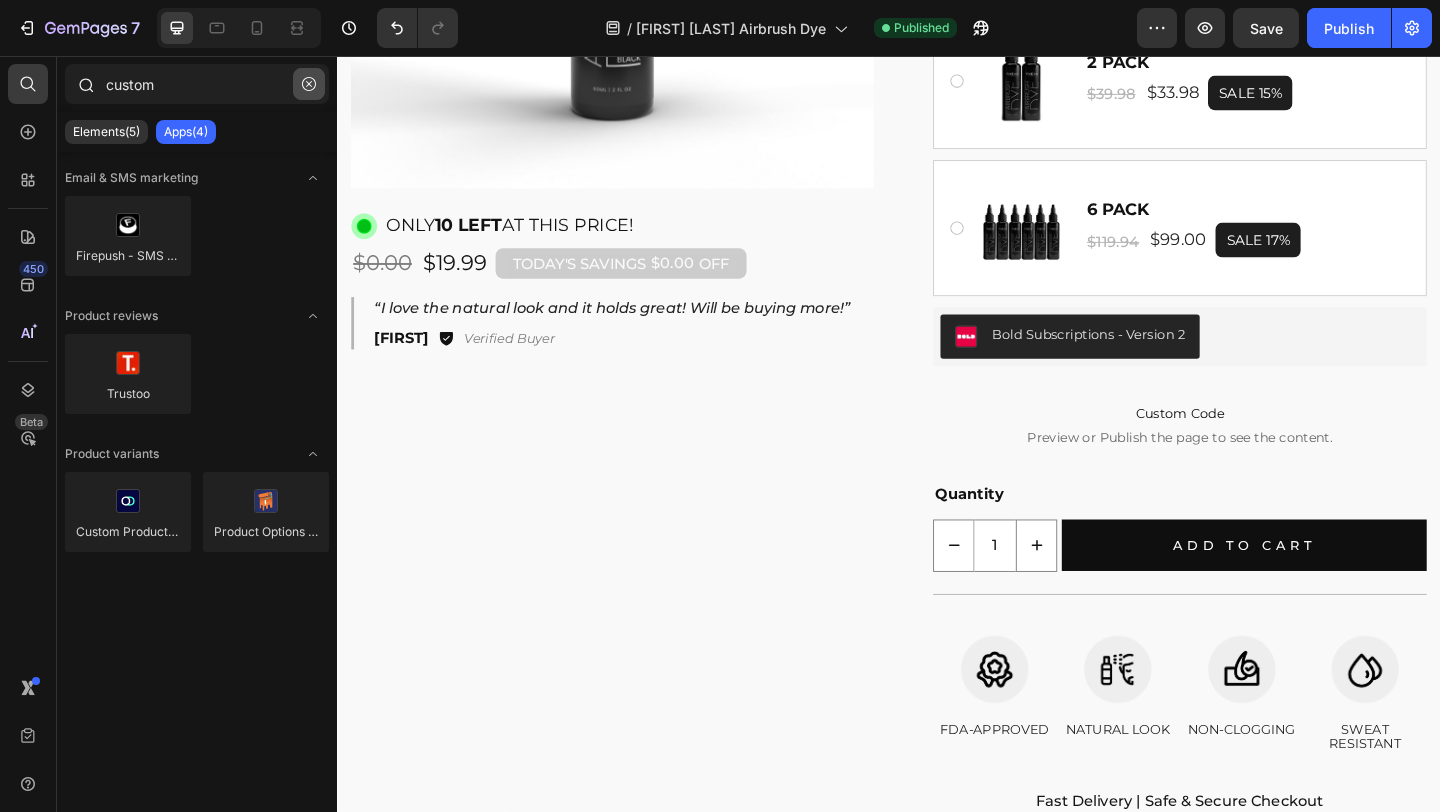click at bounding box center [309, 84] 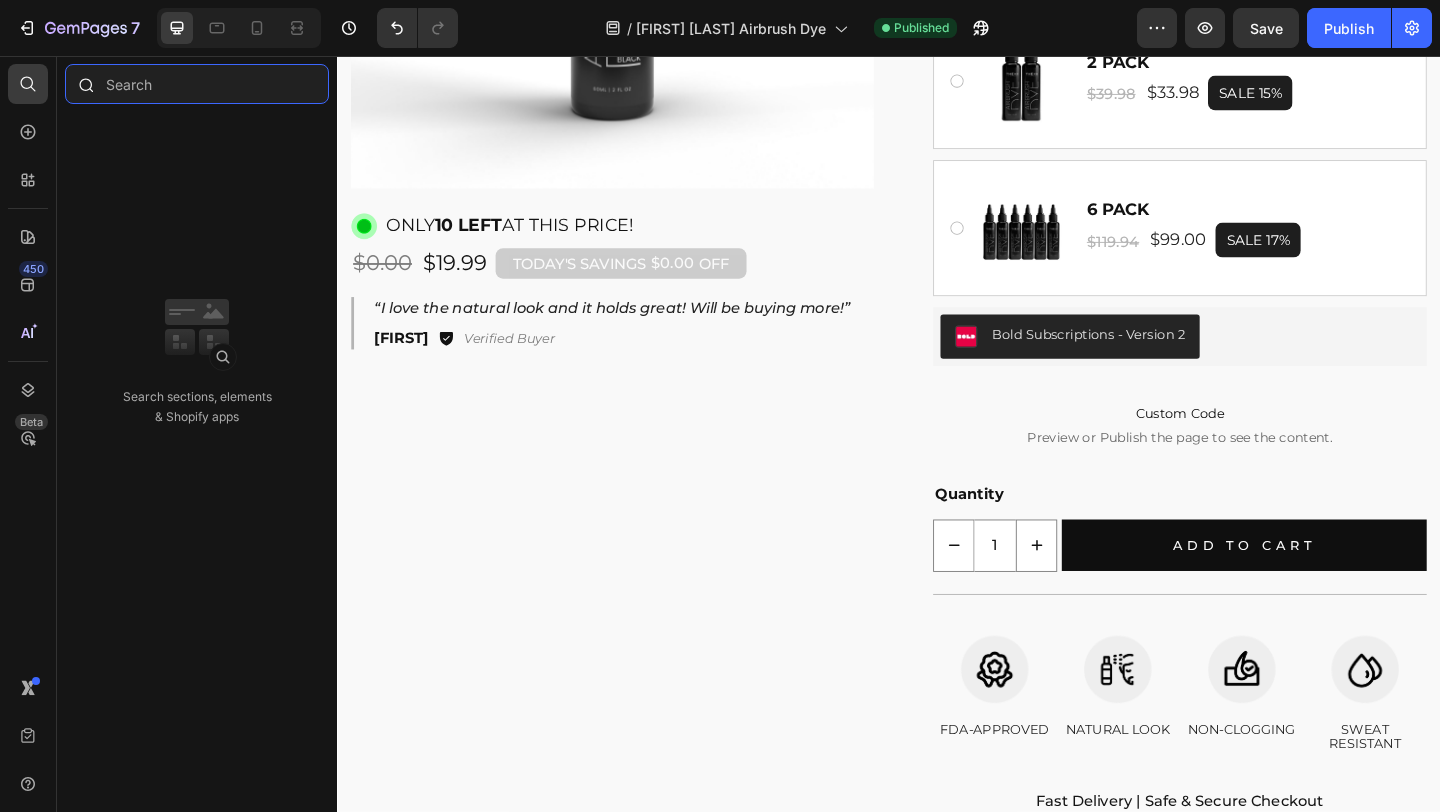 click at bounding box center (197, 84) 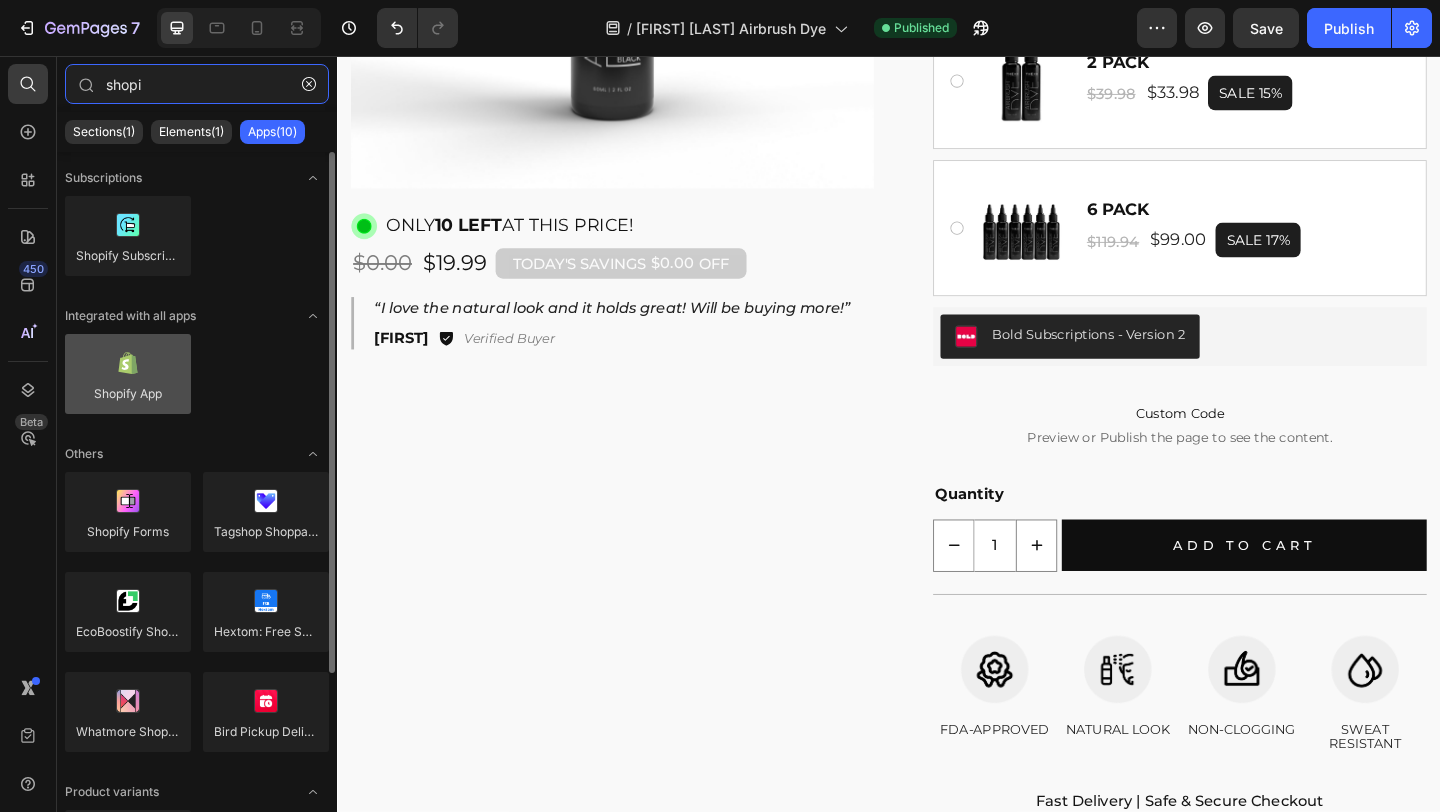type on "shopi" 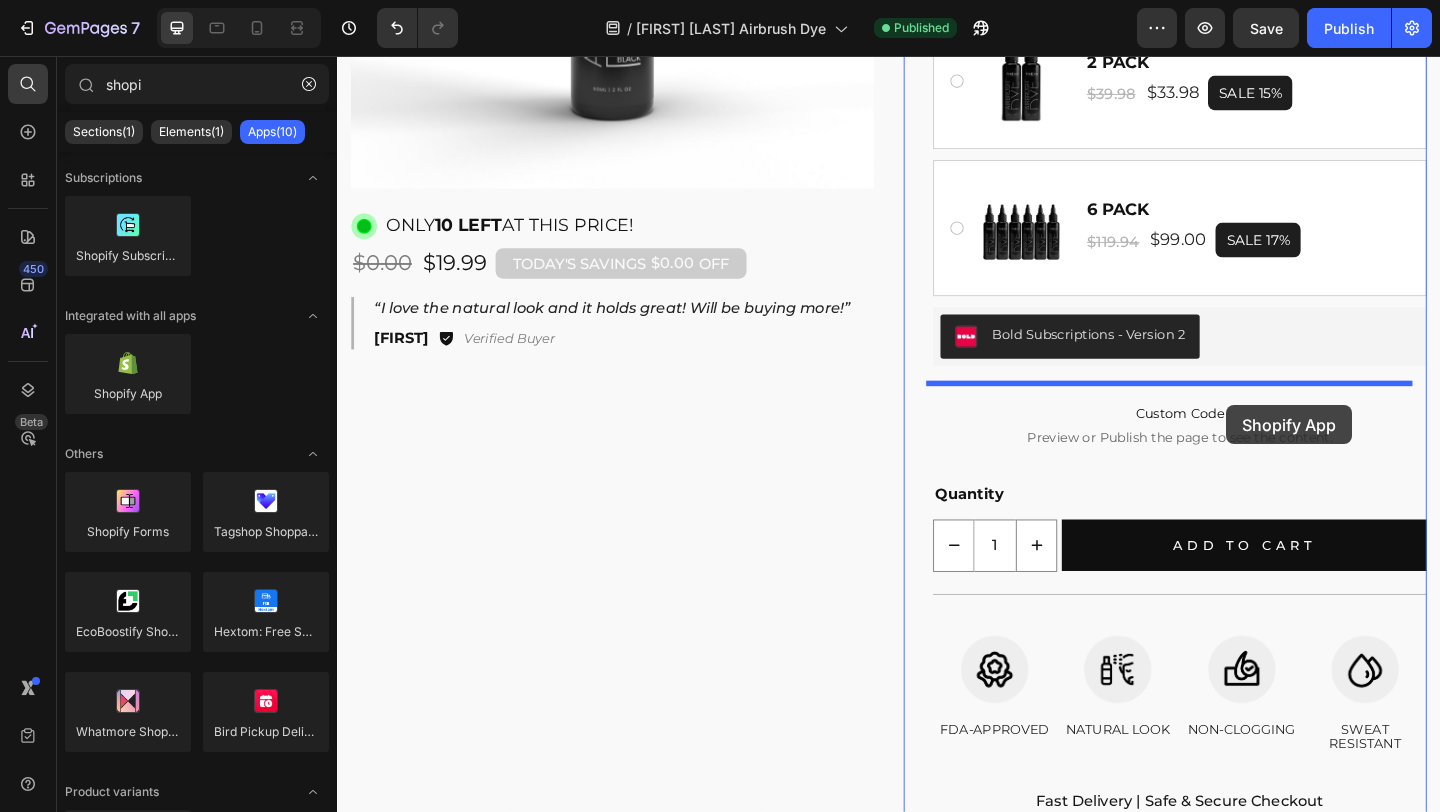 drag, startPoint x: 482, startPoint y: 414, endPoint x: 1304, endPoint y: 436, distance: 822.2944 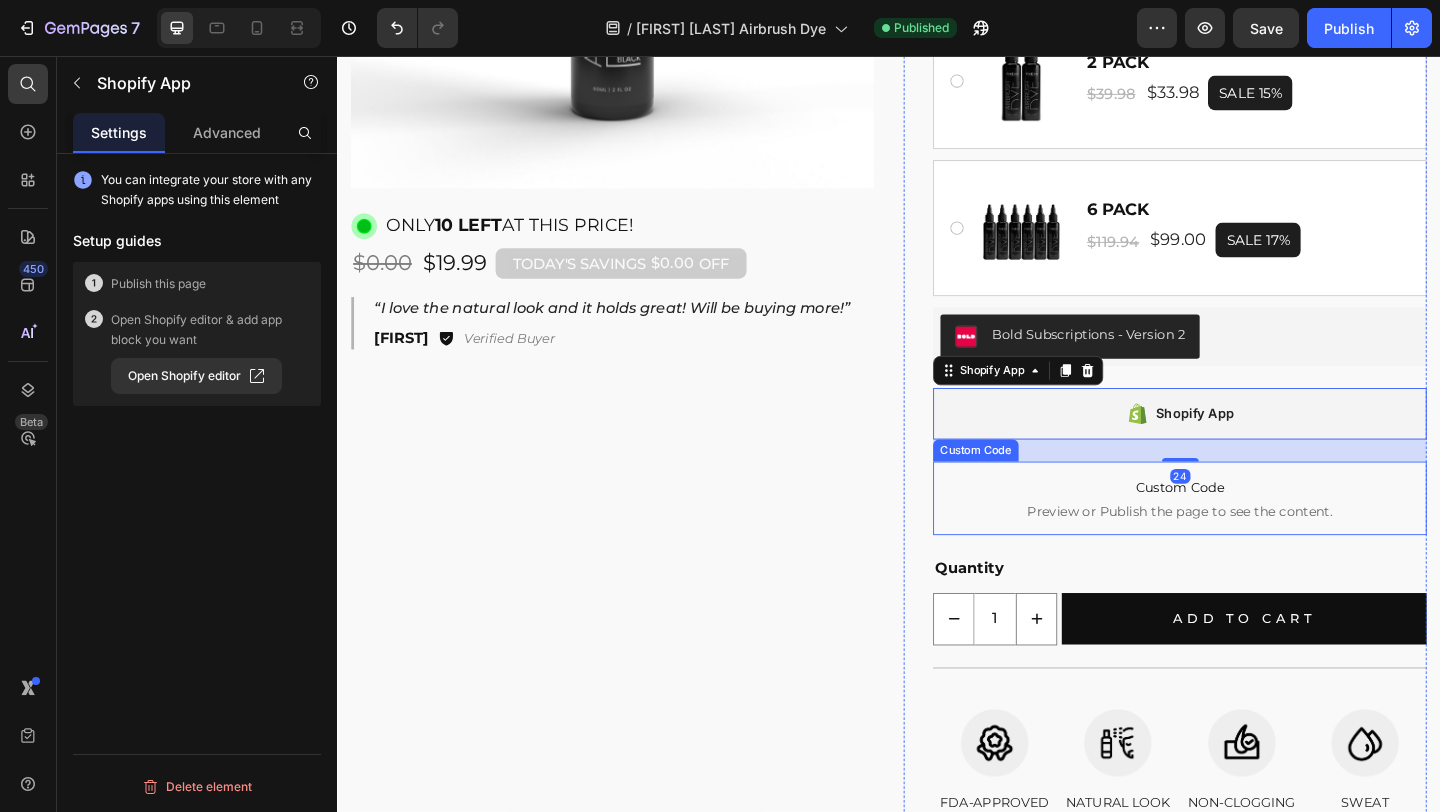 drag, startPoint x: 1249, startPoint y: 529, endPoint x: 1214, endPoint y: 524, distance: 35.35534 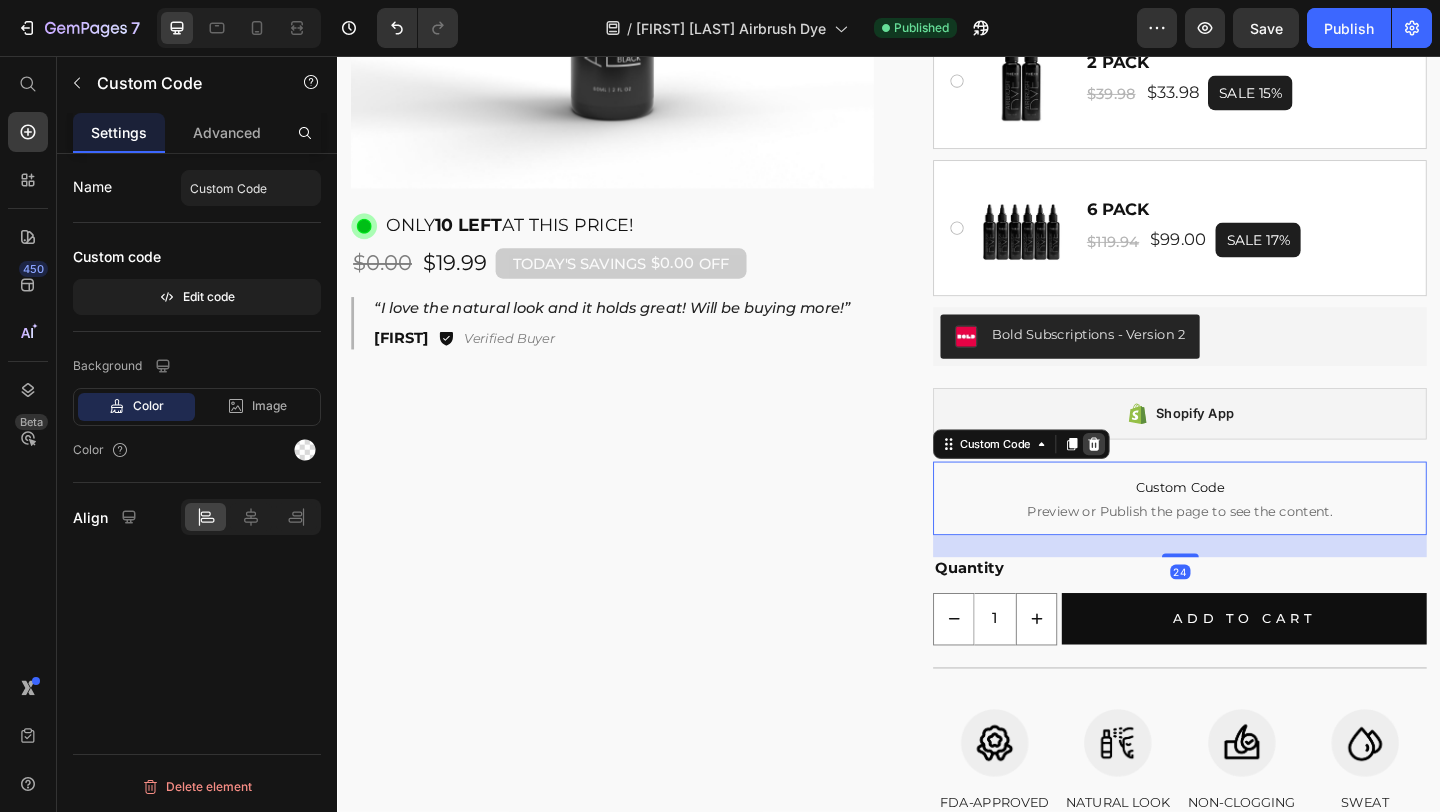 click 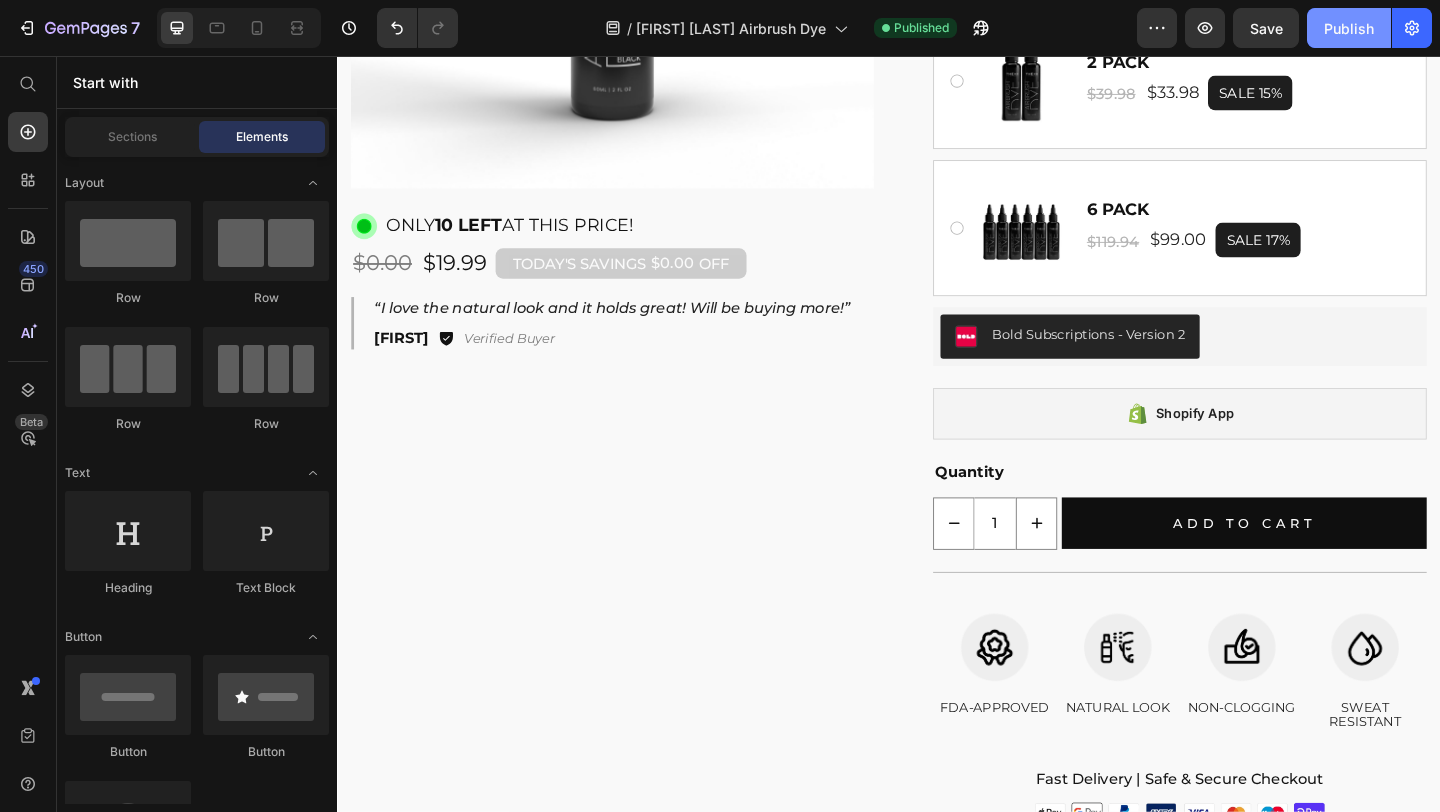 click on "Publish" at bounding box center [1349, 28] 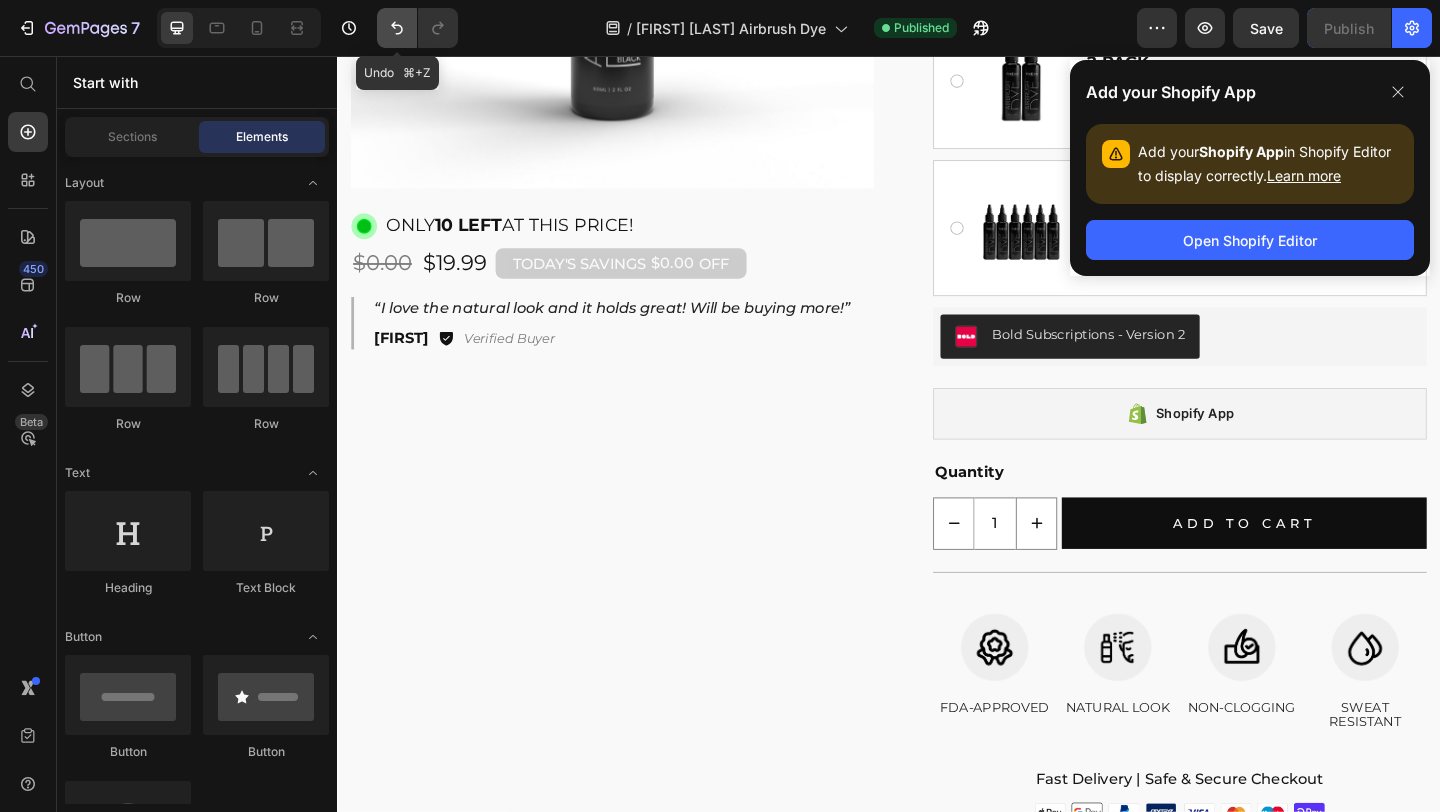 click 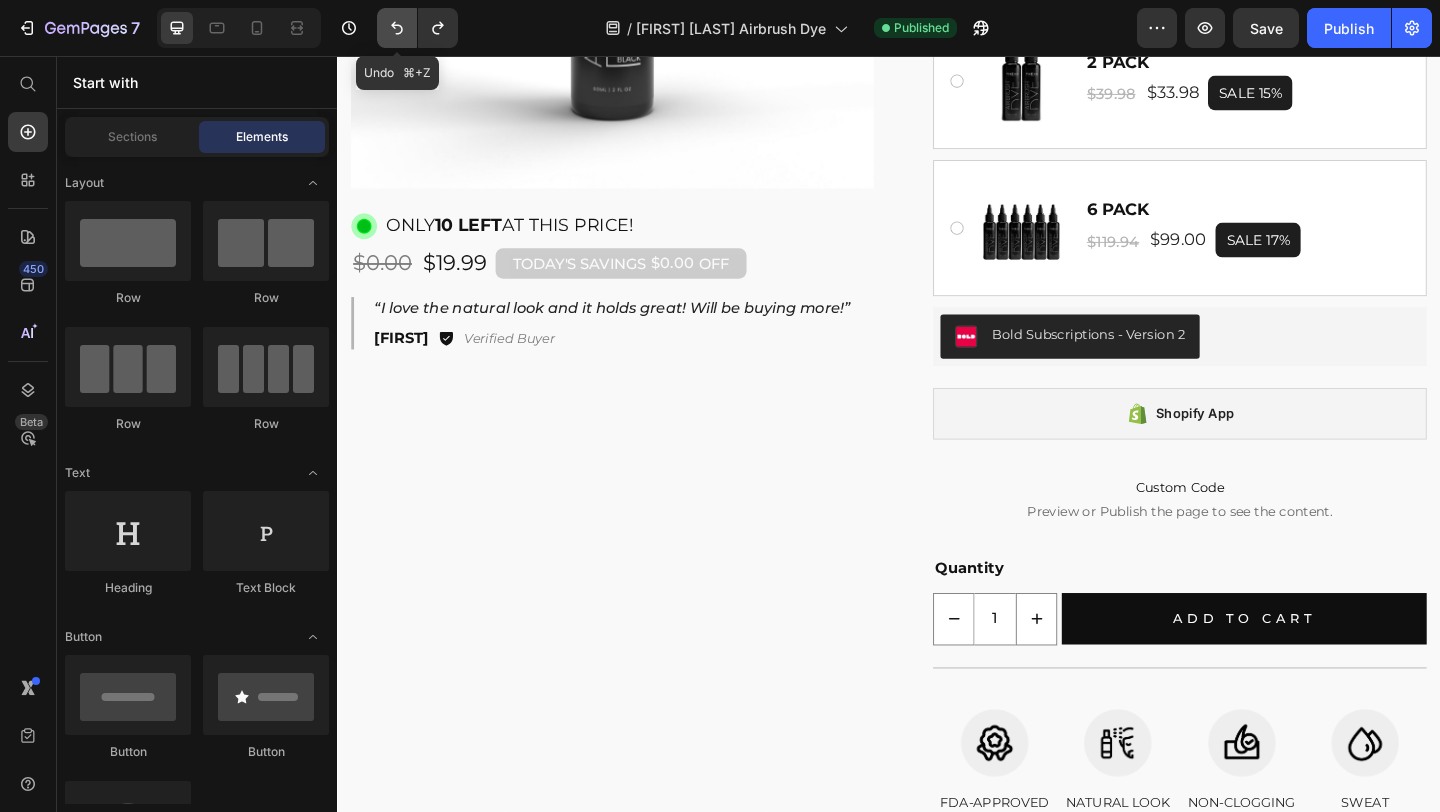 click 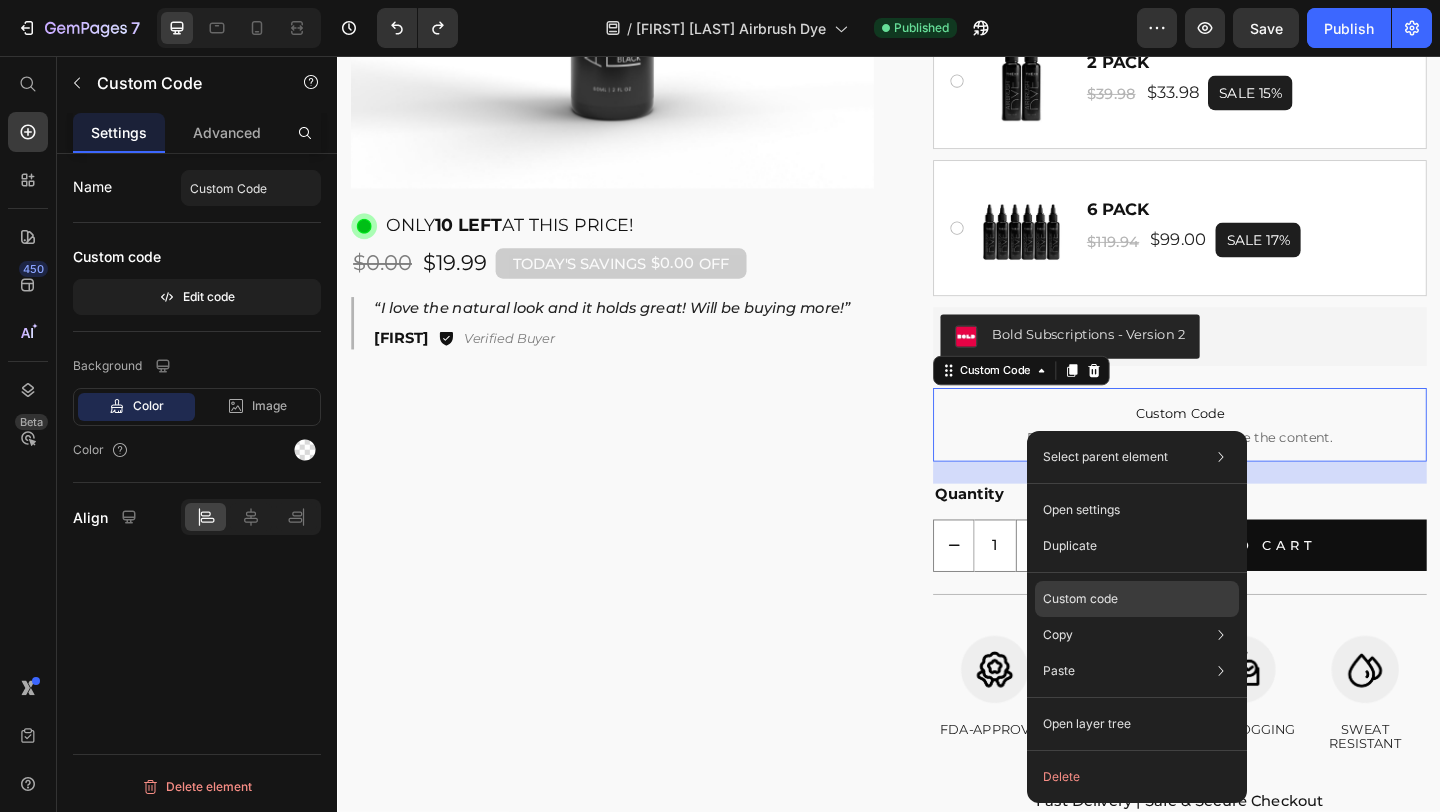click on "Custom code" at bounding box center (1080, 599) 